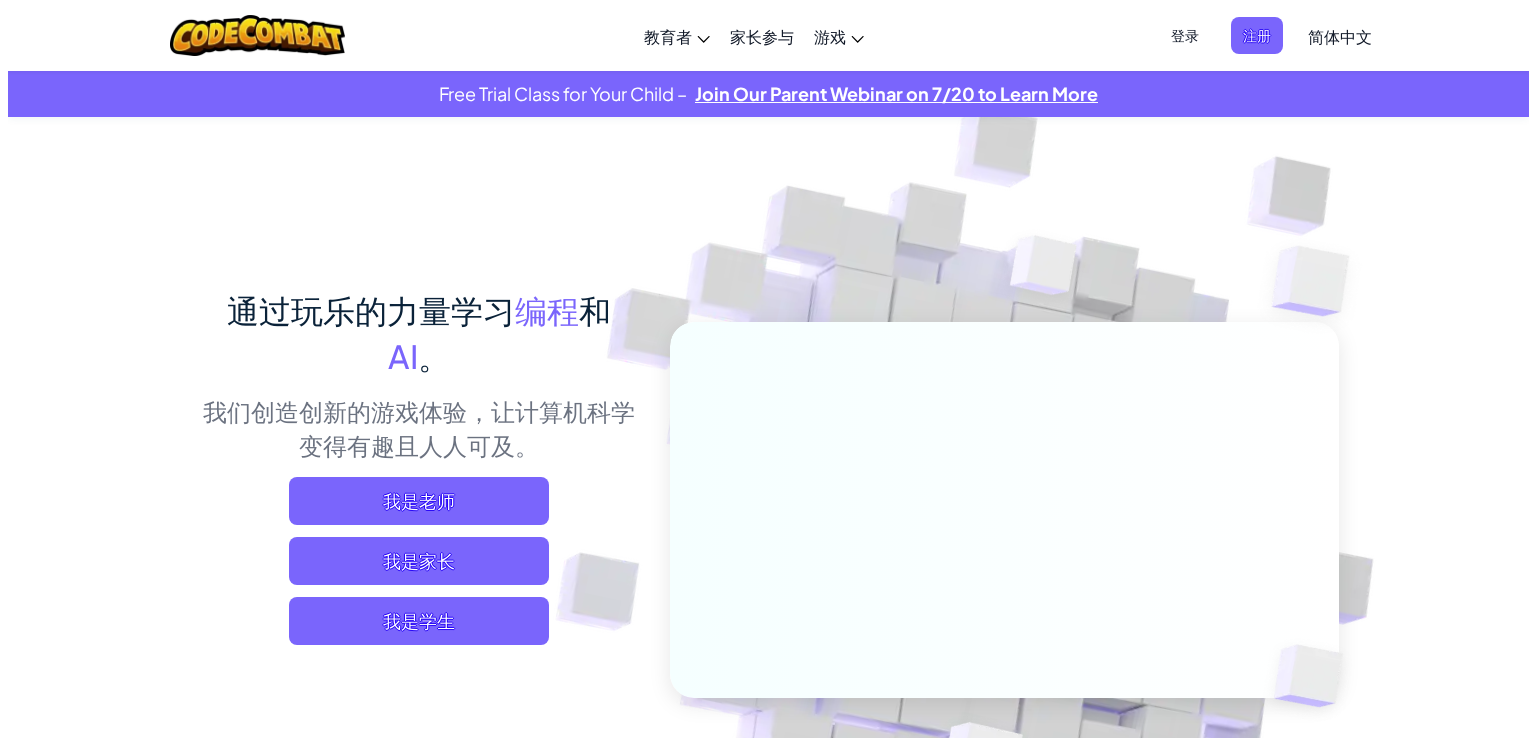 scroll, scrollTop: 0, scrollLeft: 0, axis: both 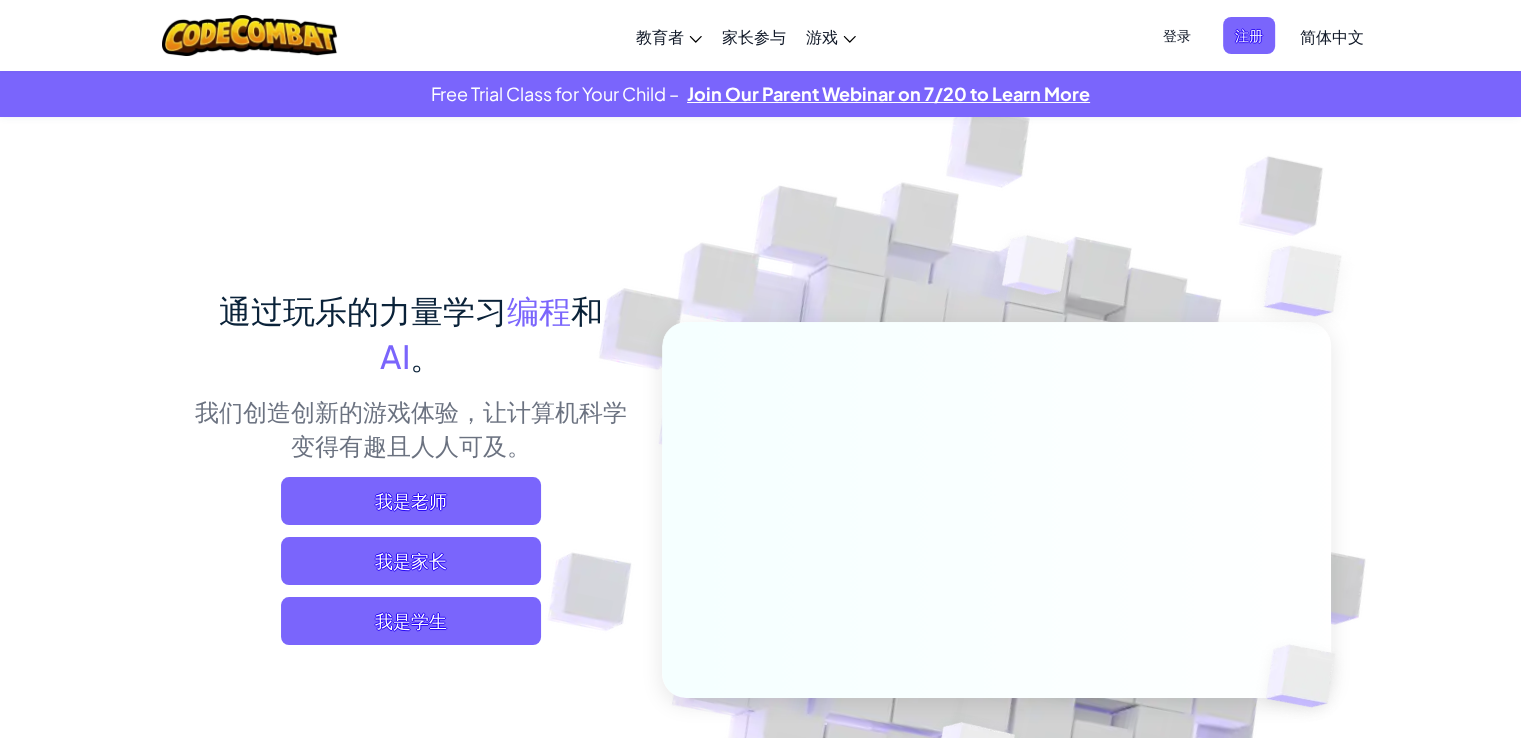 click on "登录" at bounding box center (1177, 35) 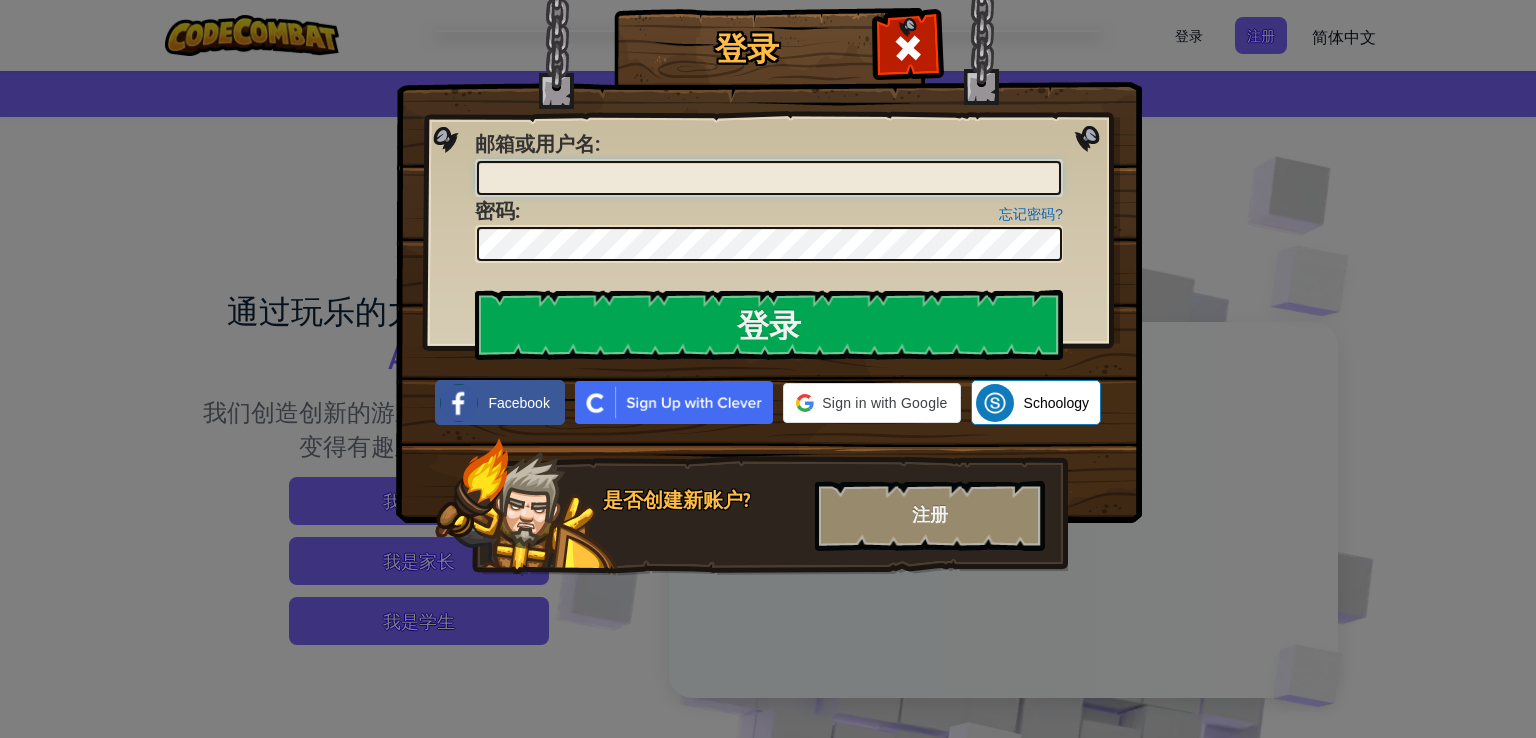 click on "邮箱或用户名 :" at bounding box center [769, 178] 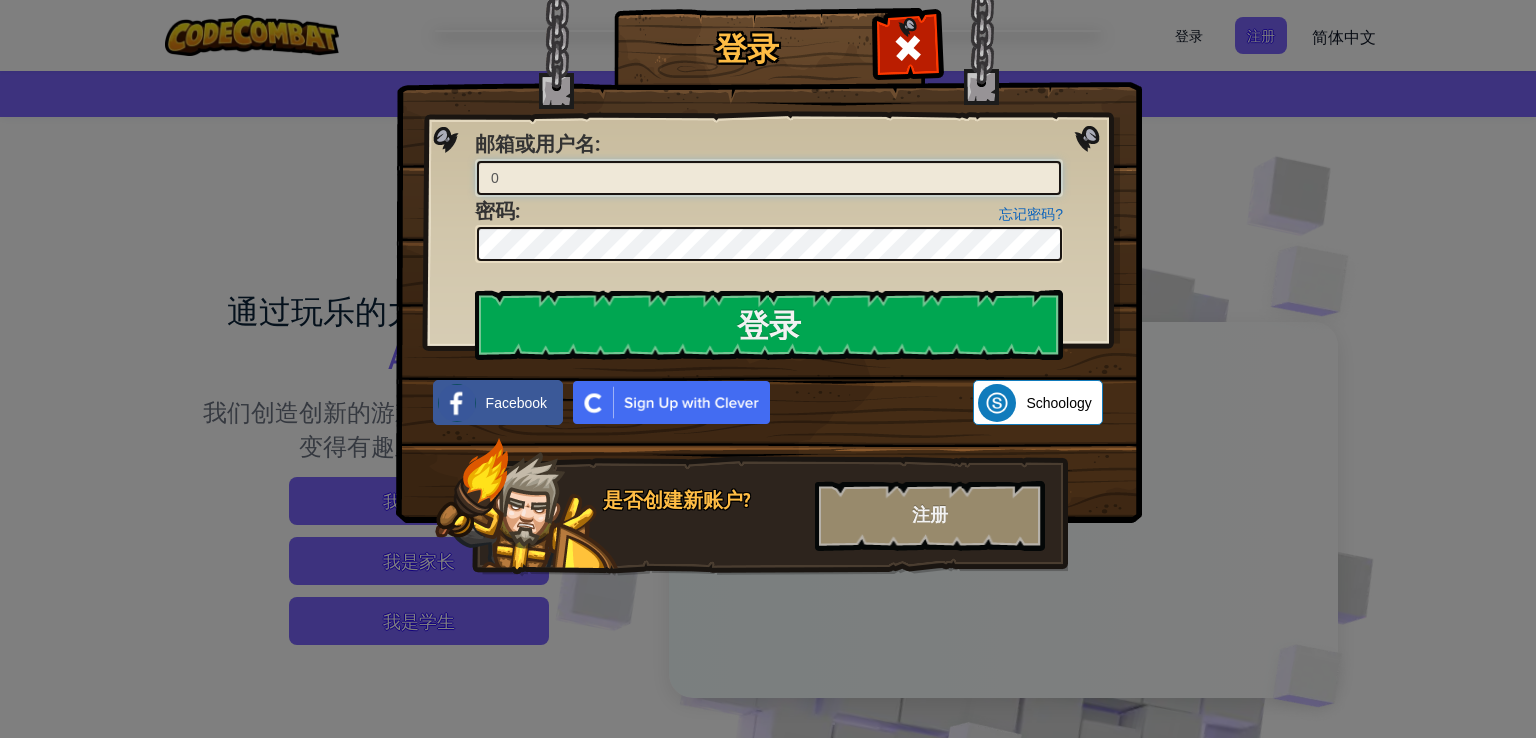 drag, startPoint x: 620, startPoint y: 205, endPoint x: 507, endPoint y: 180, distance: 115.73245 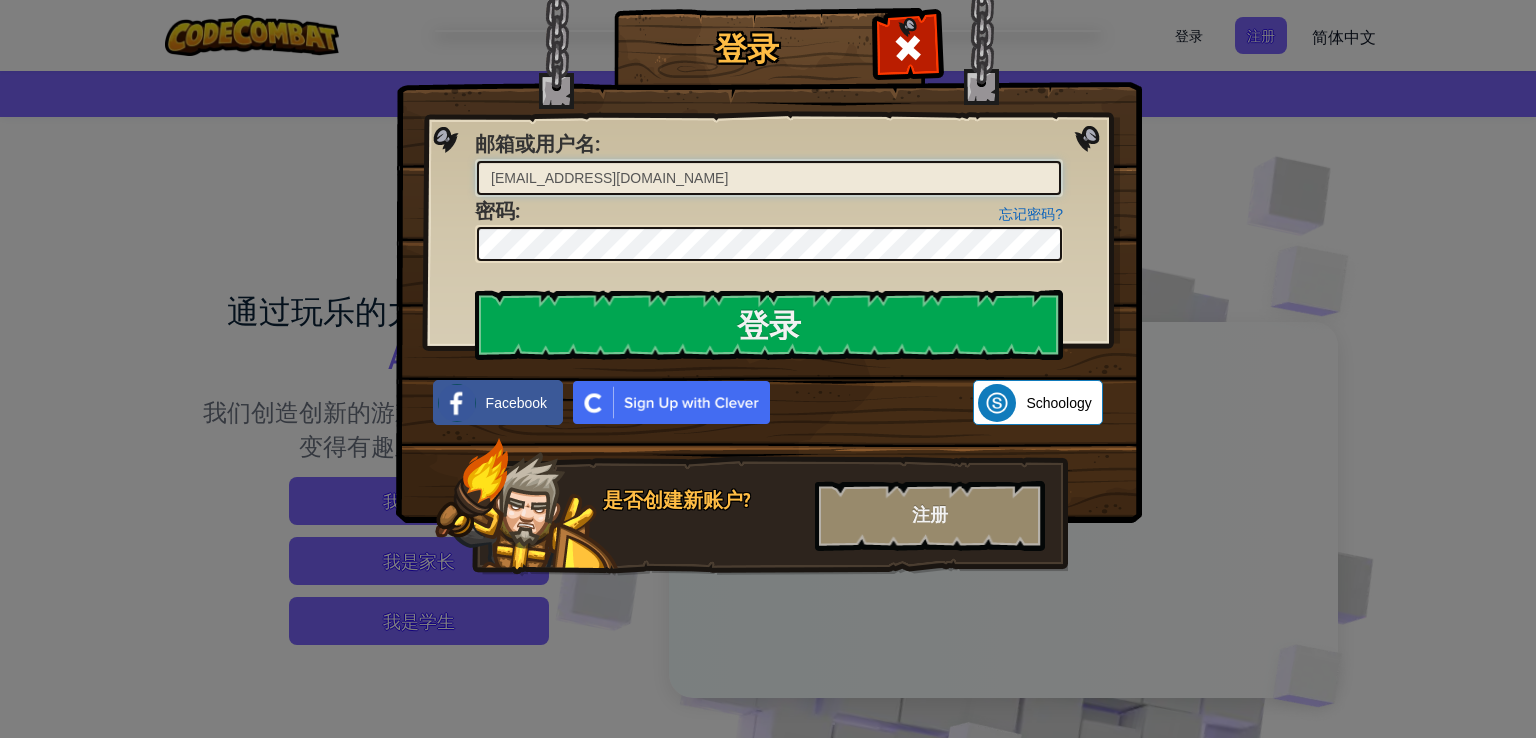 type on "[EMAIL_ADDRESS][DOMAIN_NAME]" 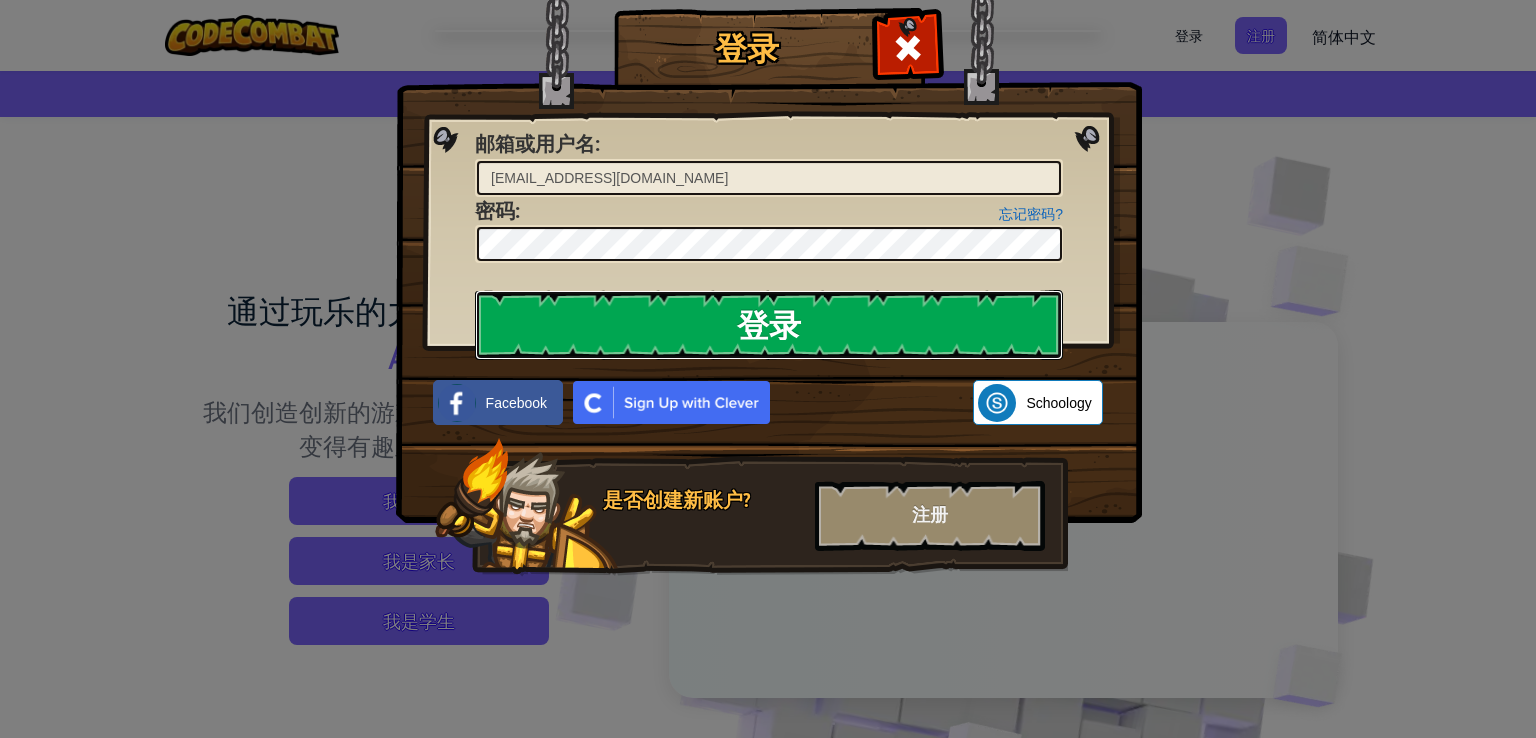 click on "登录" at bounding box center (769, 325) 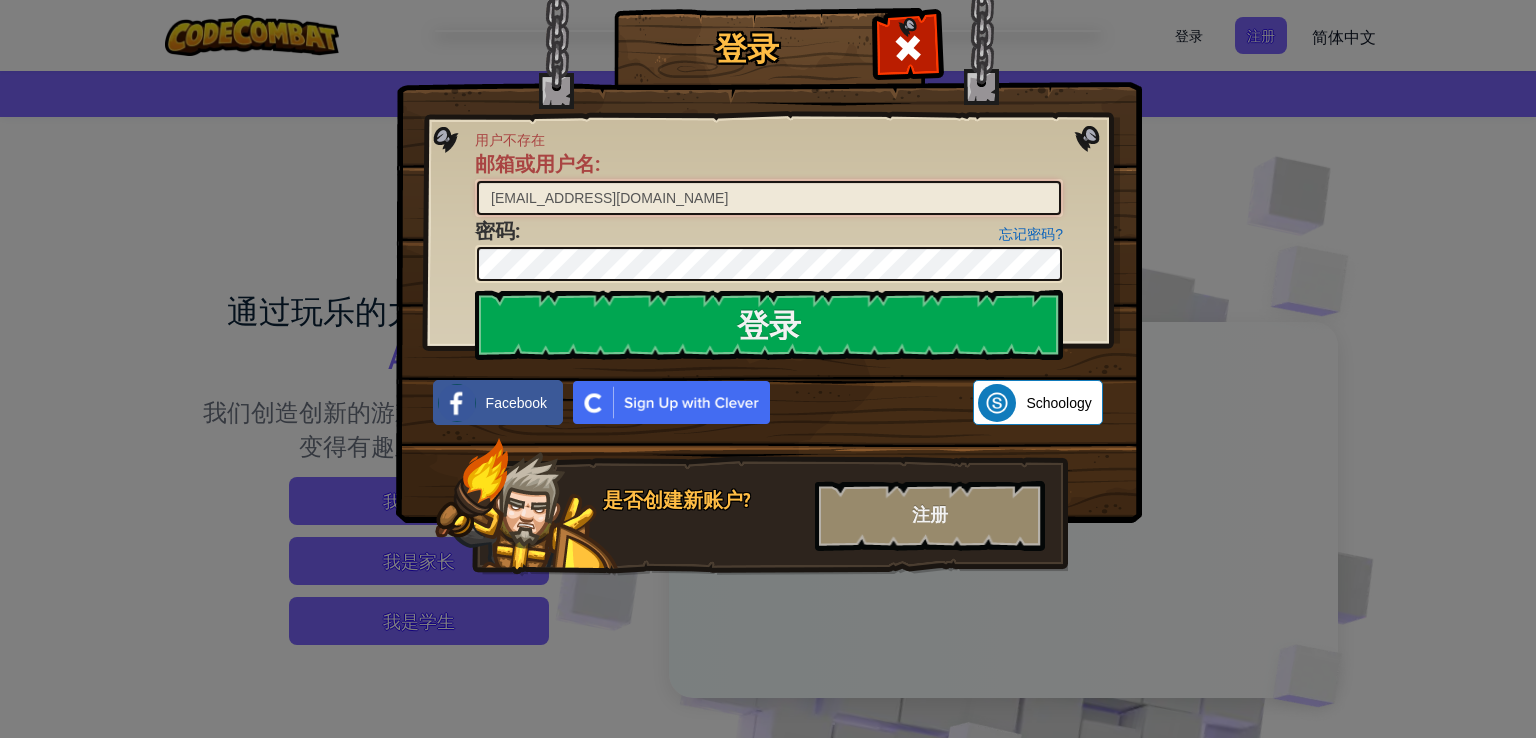 click on "[EMAIL_ADDRESS][DOMAIN_NAME]" at bounding box center (769, 198) 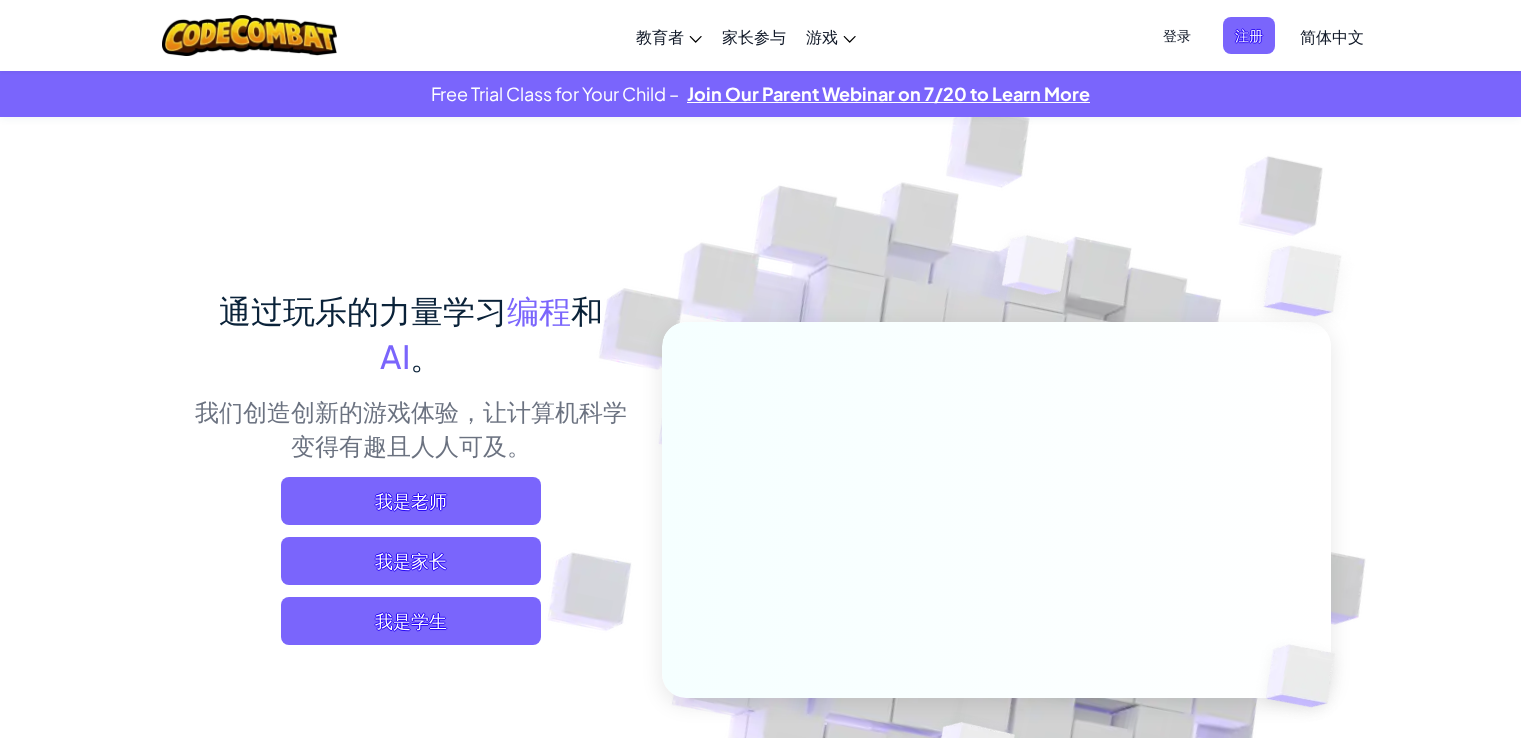 scroll, scrollTop: 0, scrollLeft: 0, axis: both 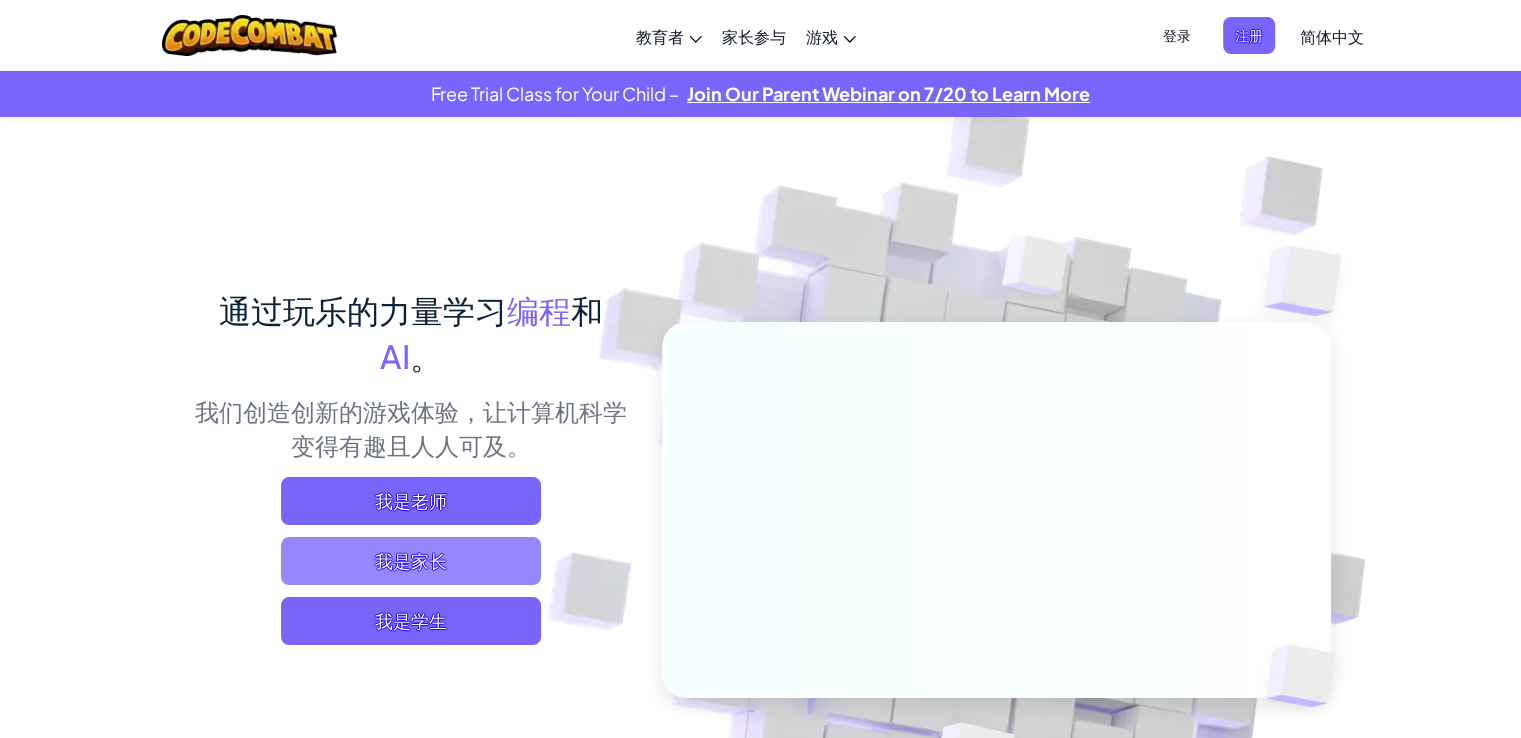 click on "我是家长" at bounding box center (411, 561) 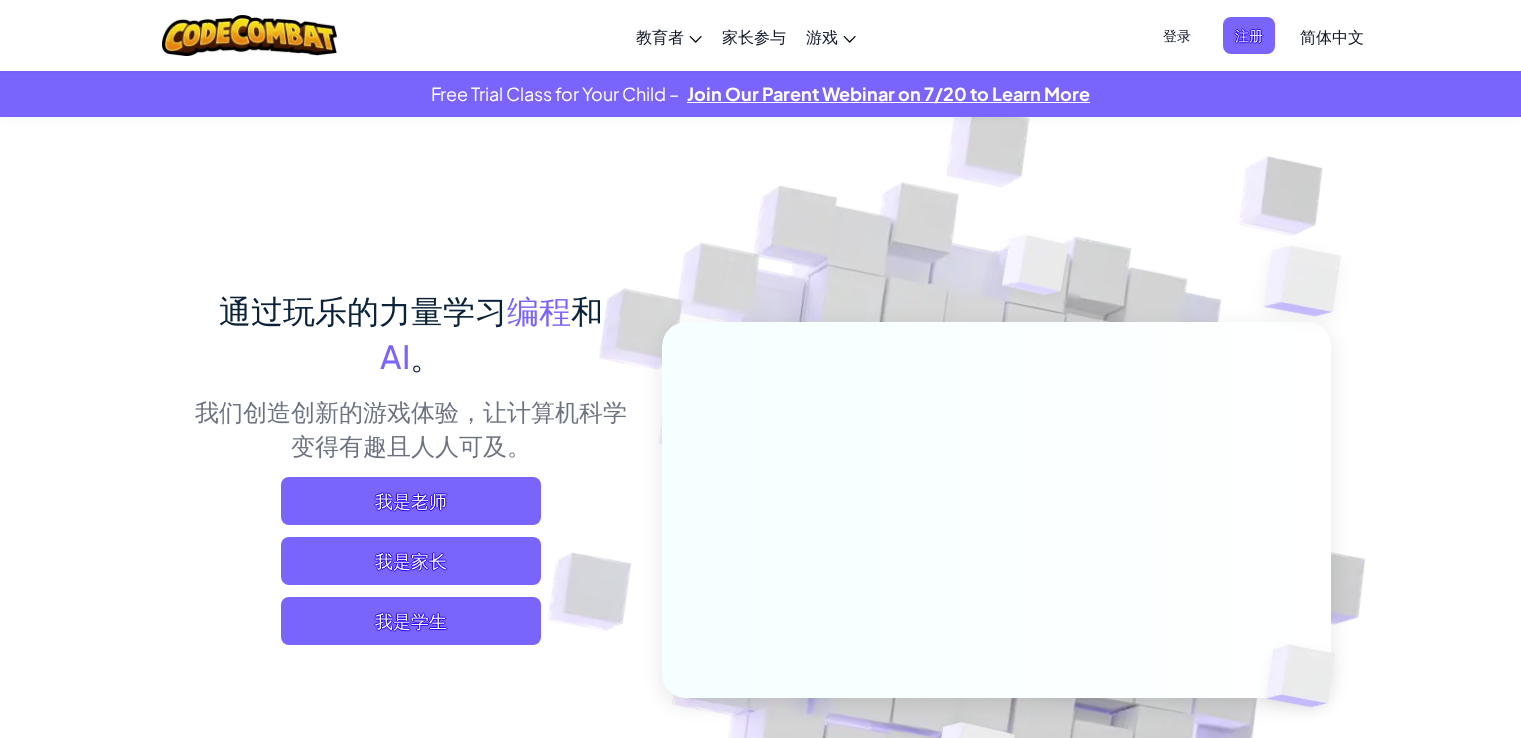 scroll, scrollTop: 0, scrollLeft: 0, axis: both 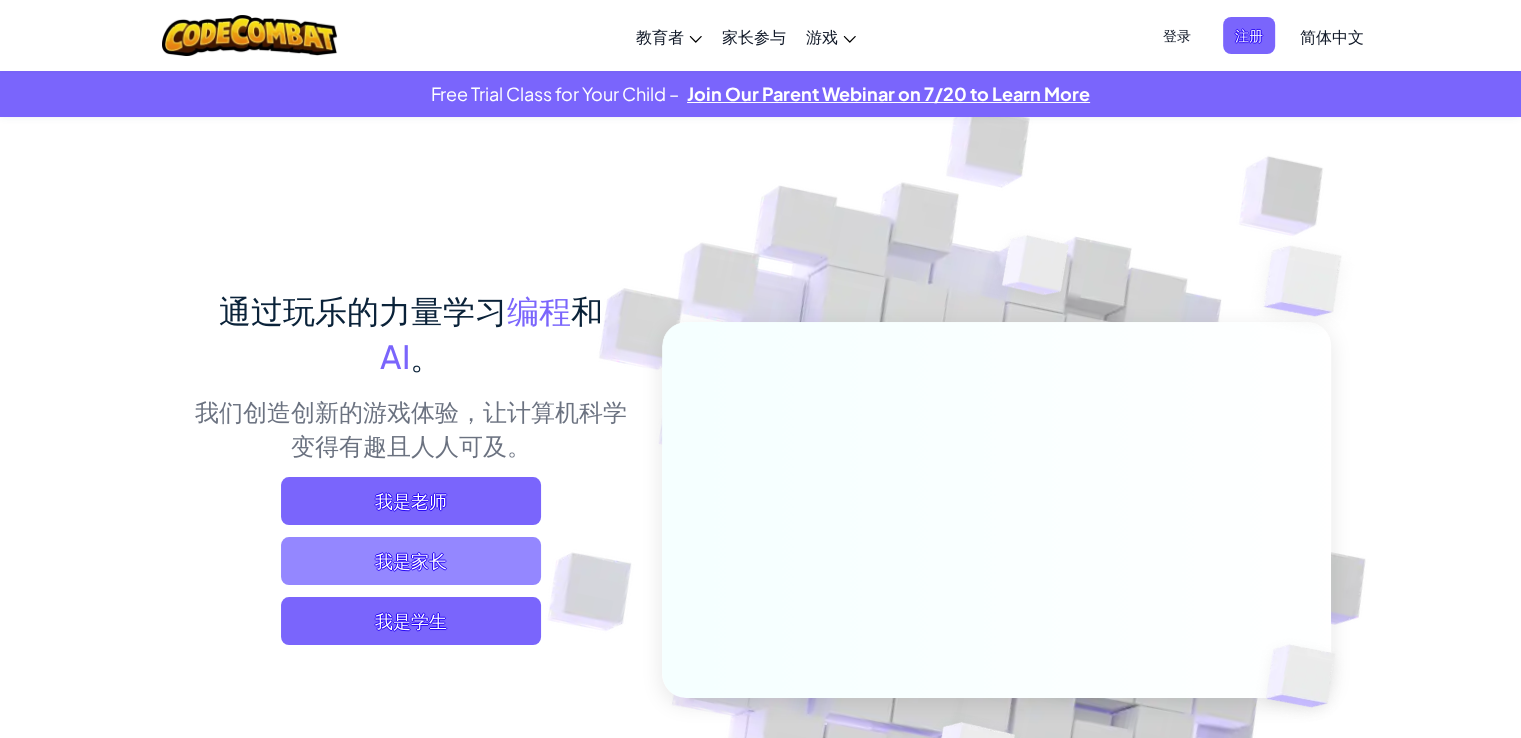 click on "我是家长" at bounding box center [411, 561] 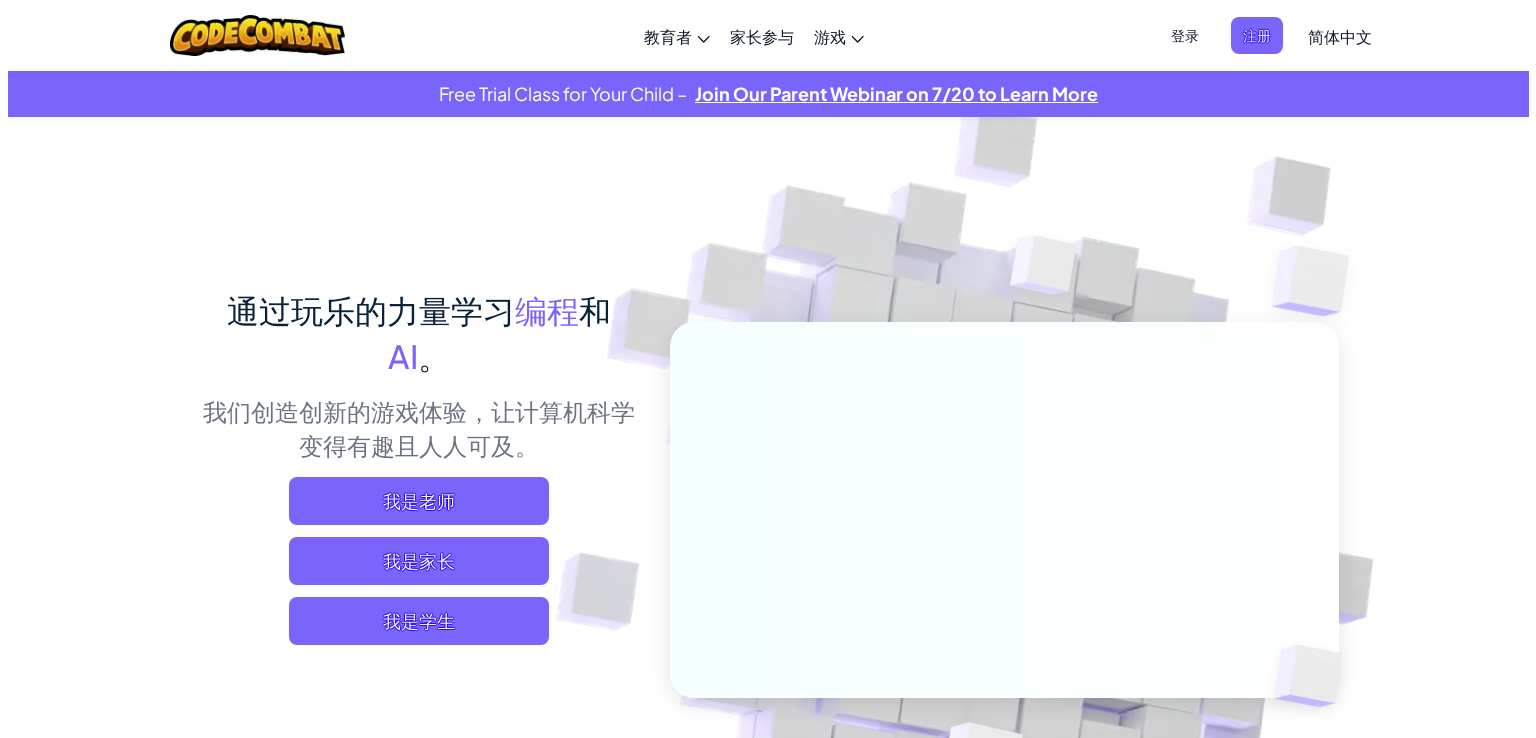 scroll, scrollTop: 0, scrollLeft: 0, axis: both 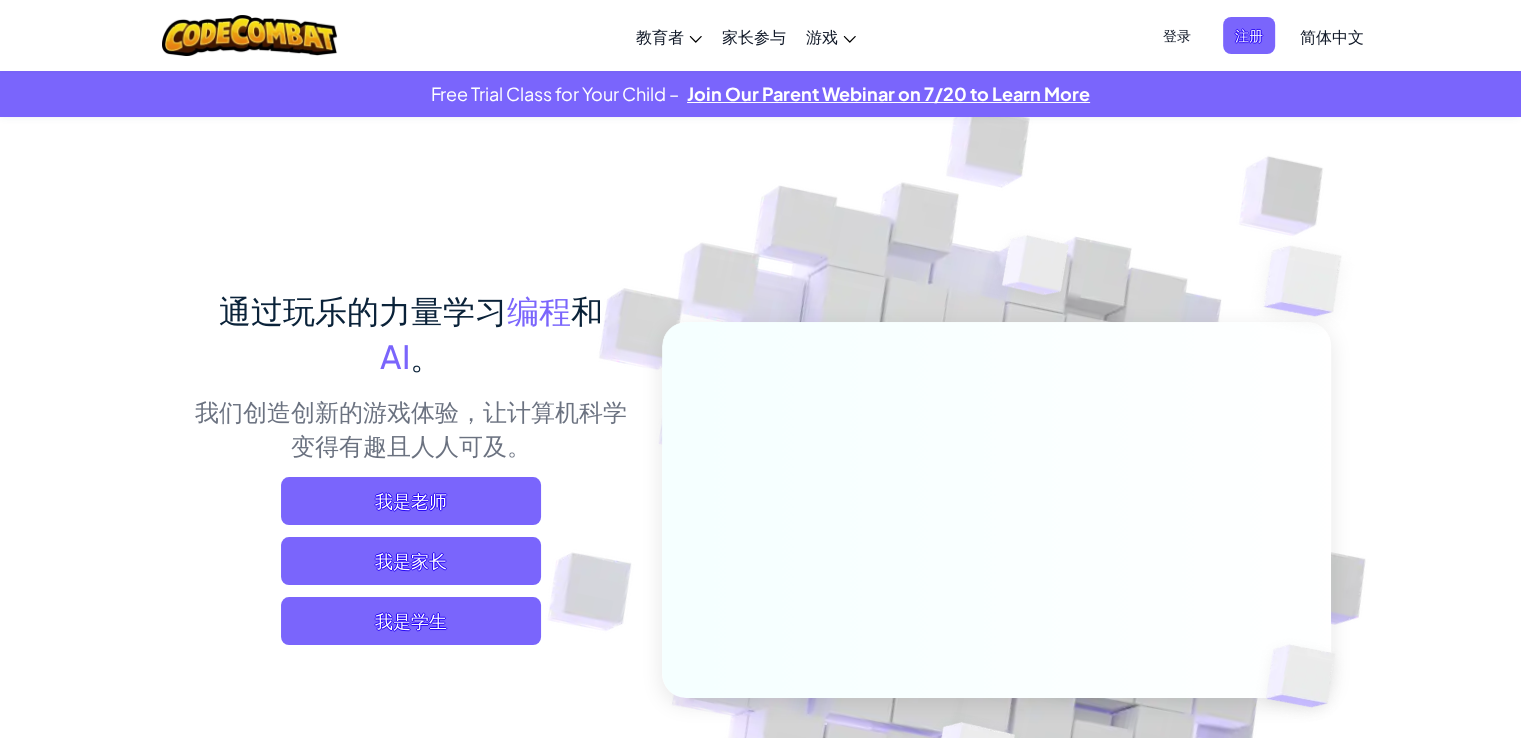click on "登录" at bounding box center (1177, 35) 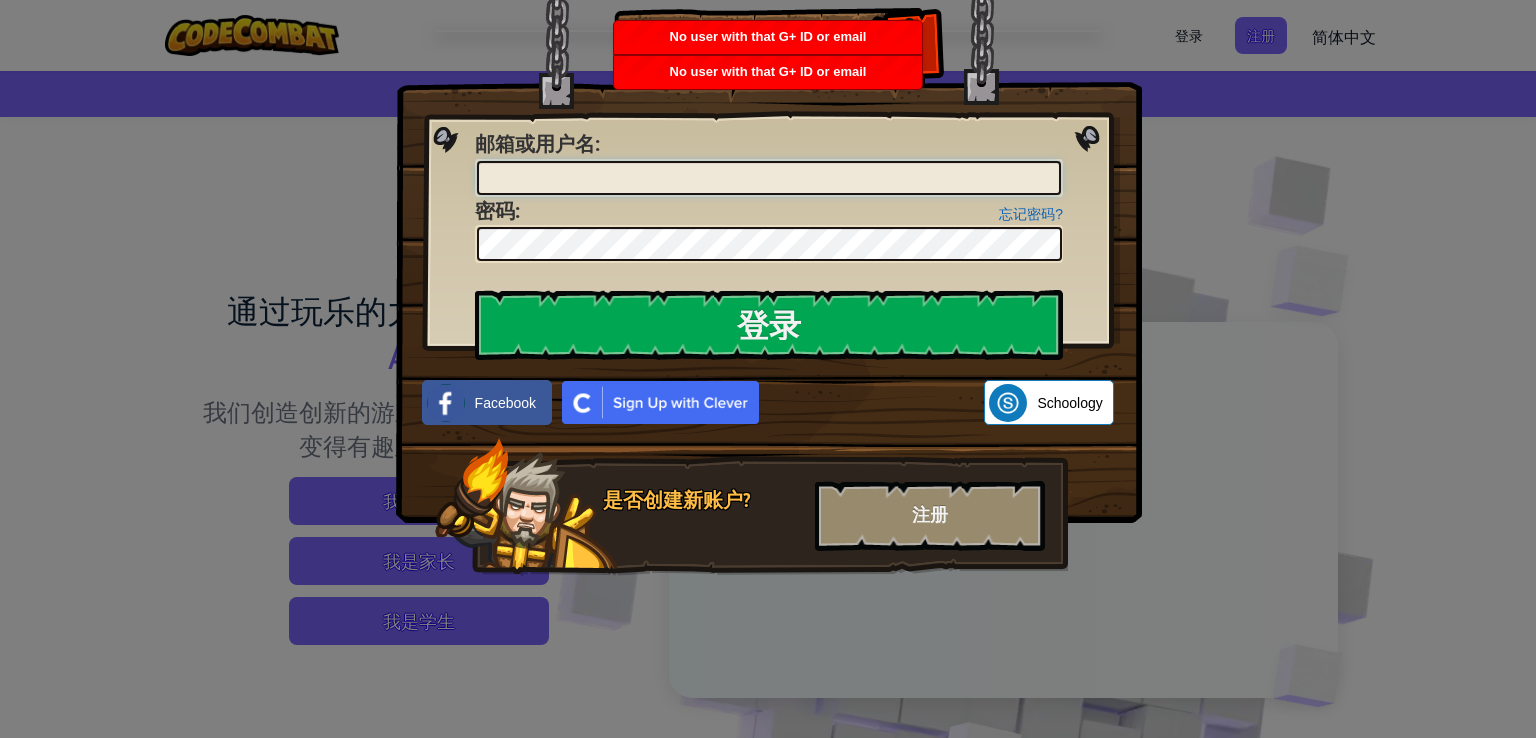 click on "邮箱或用户名 :" at bounding box center (769, 178) 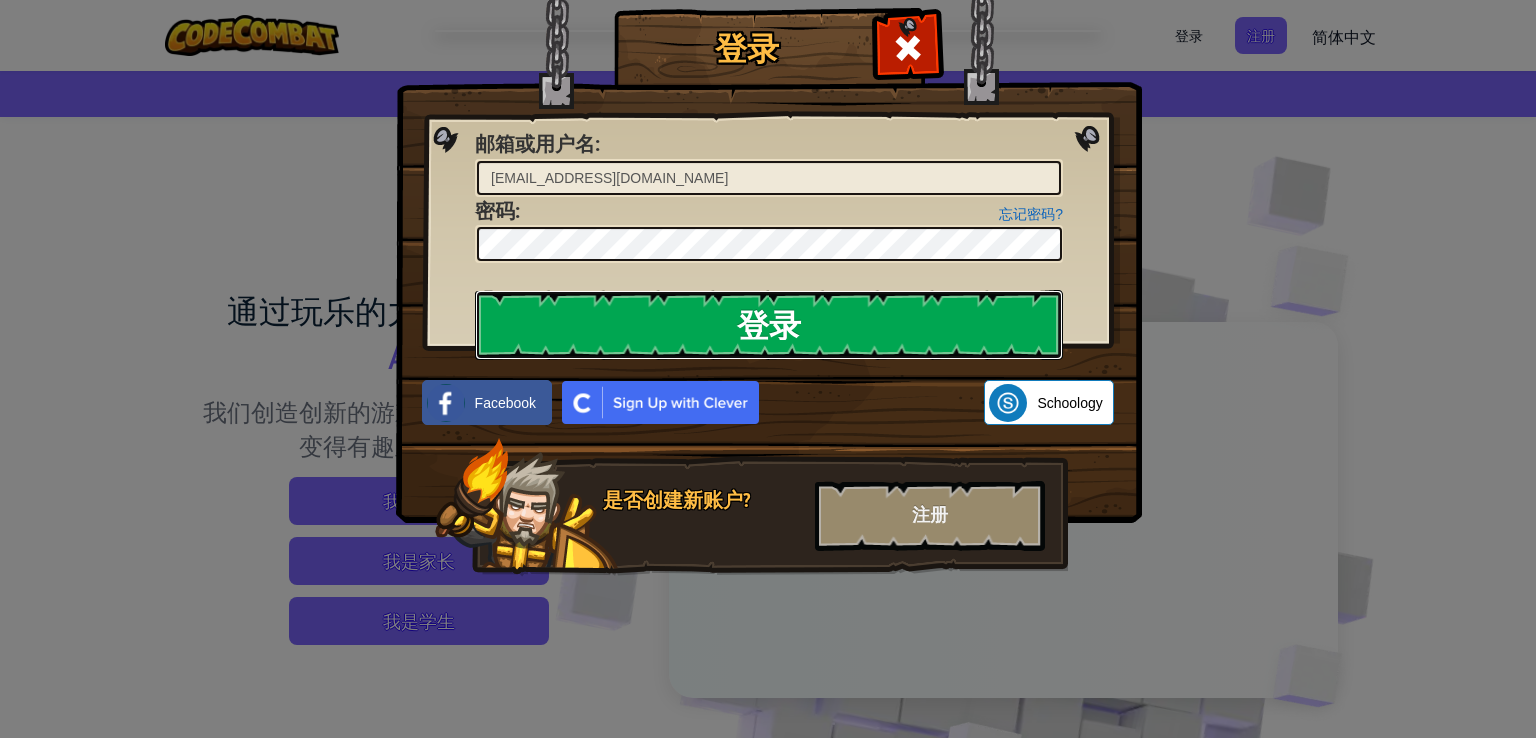 click on "登录" at bounding box center (769, 325) 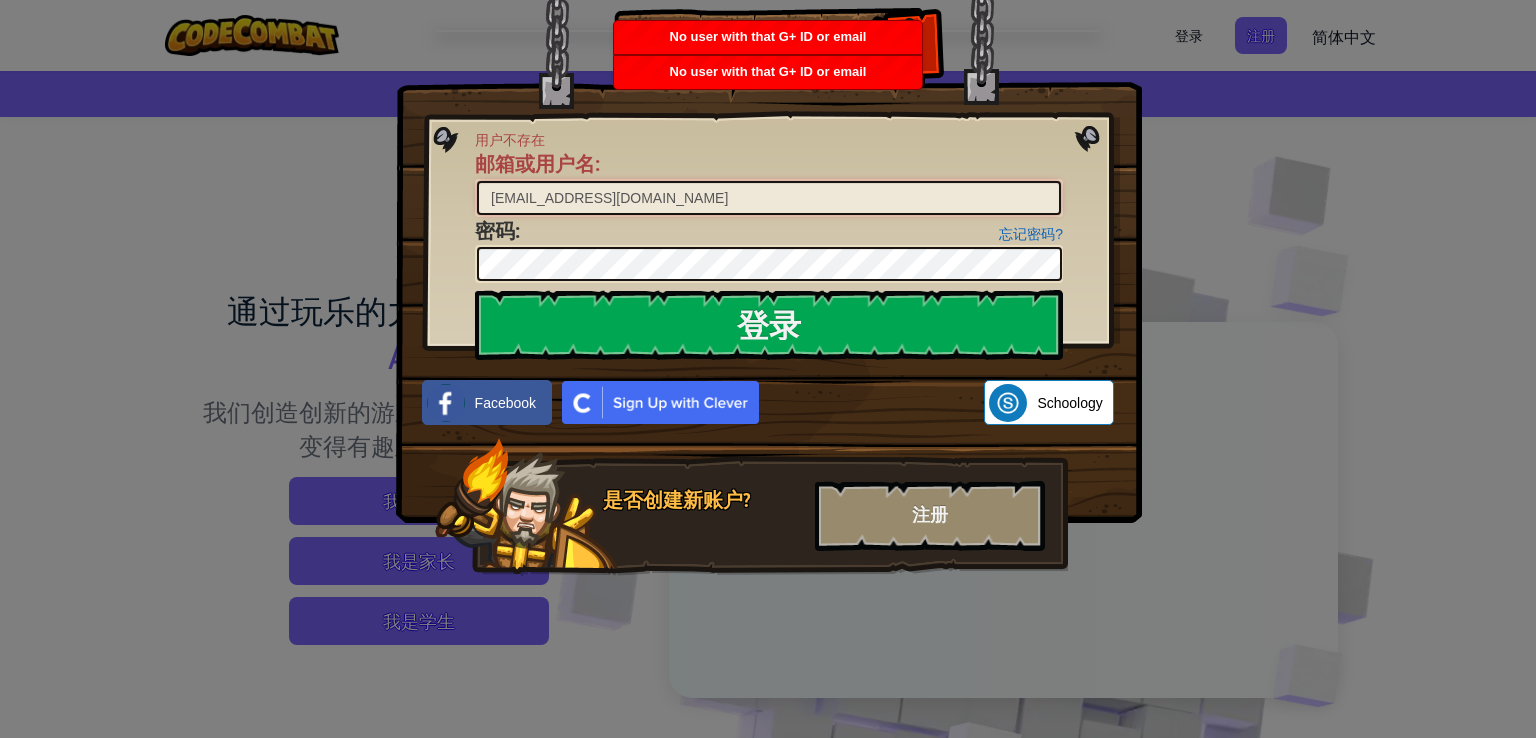 drag, startPoint x: 648, startPoint y: 201, endPoint x: 388, endPoint y: 180, distance: 260.8467 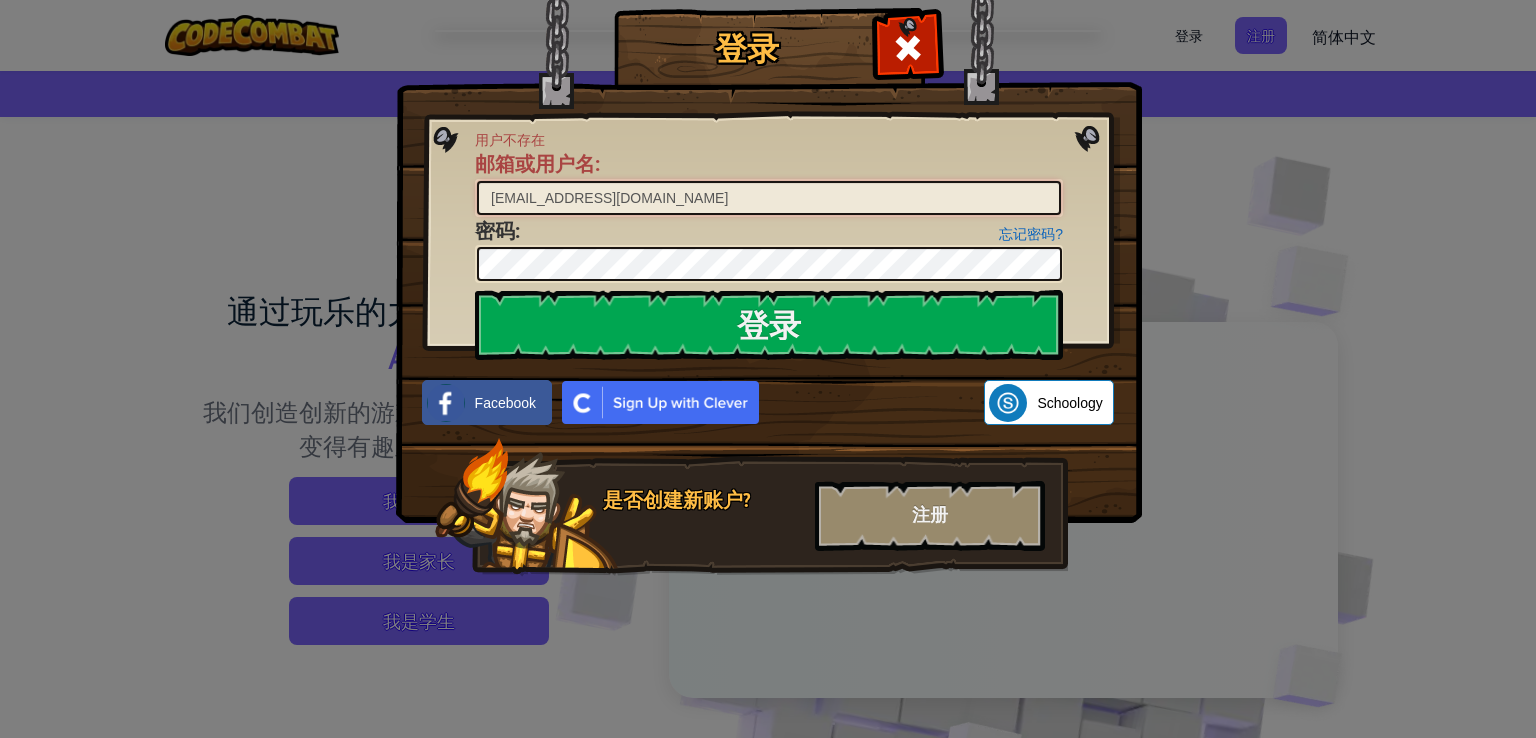 type on "yanpengfei37@gmail.com" 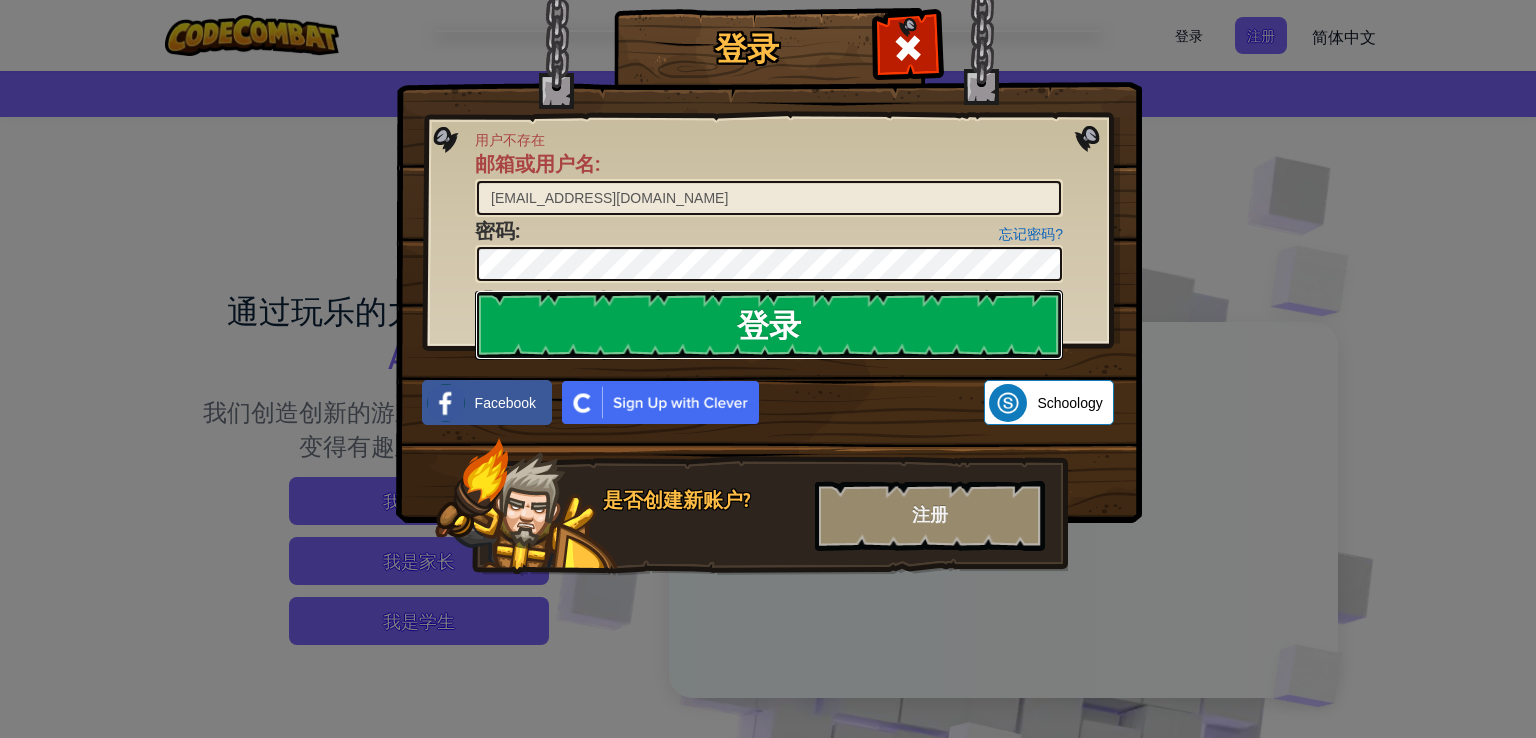 click on "登录" at bounding box center [769, 325] 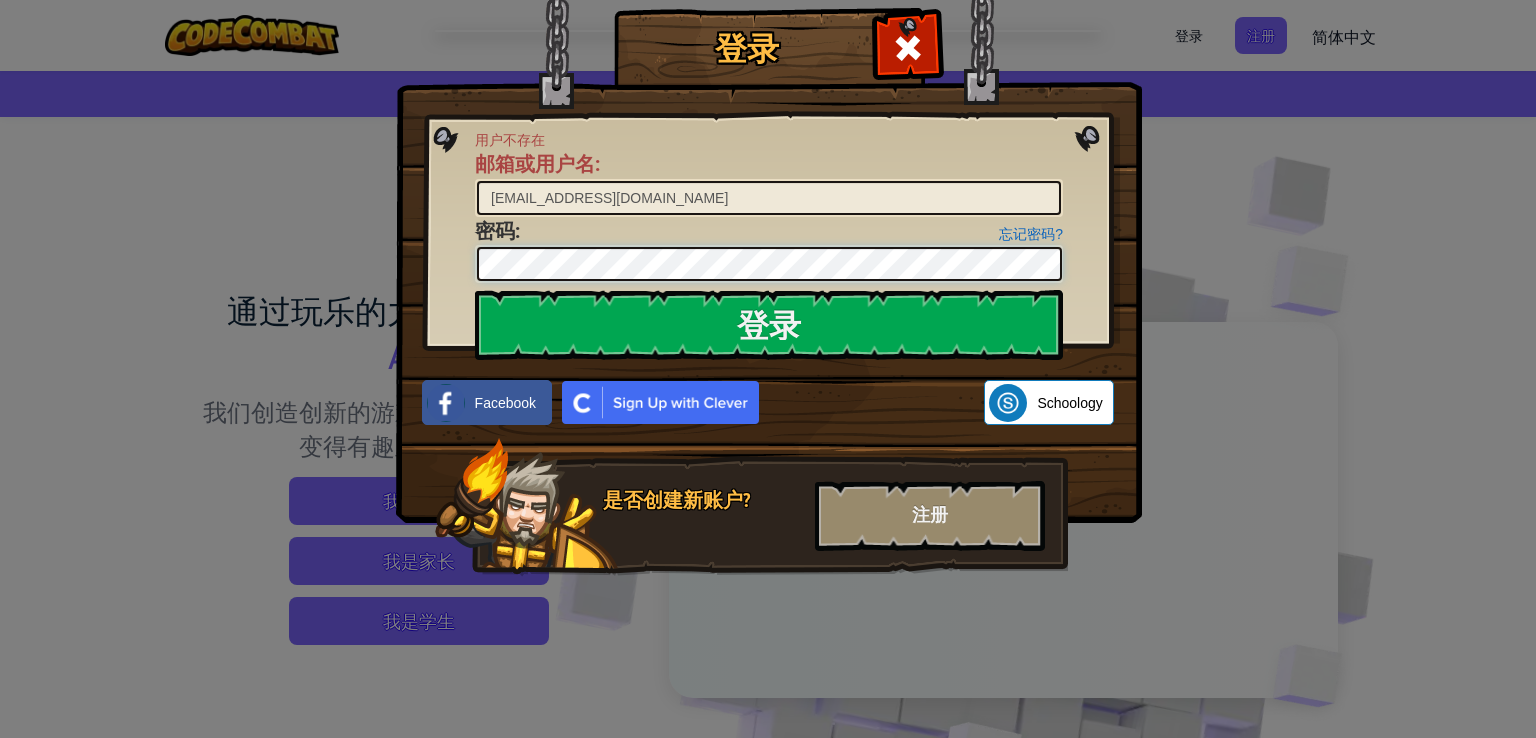 click on "登录 用户不存在 邮箱或用户名 : yanpengfei37@gmail.com 忘记密码? 密码 : 登录 正在登录 Facebook Schoology 是否创建新账户? 注册" at bounding box center [768, 321] 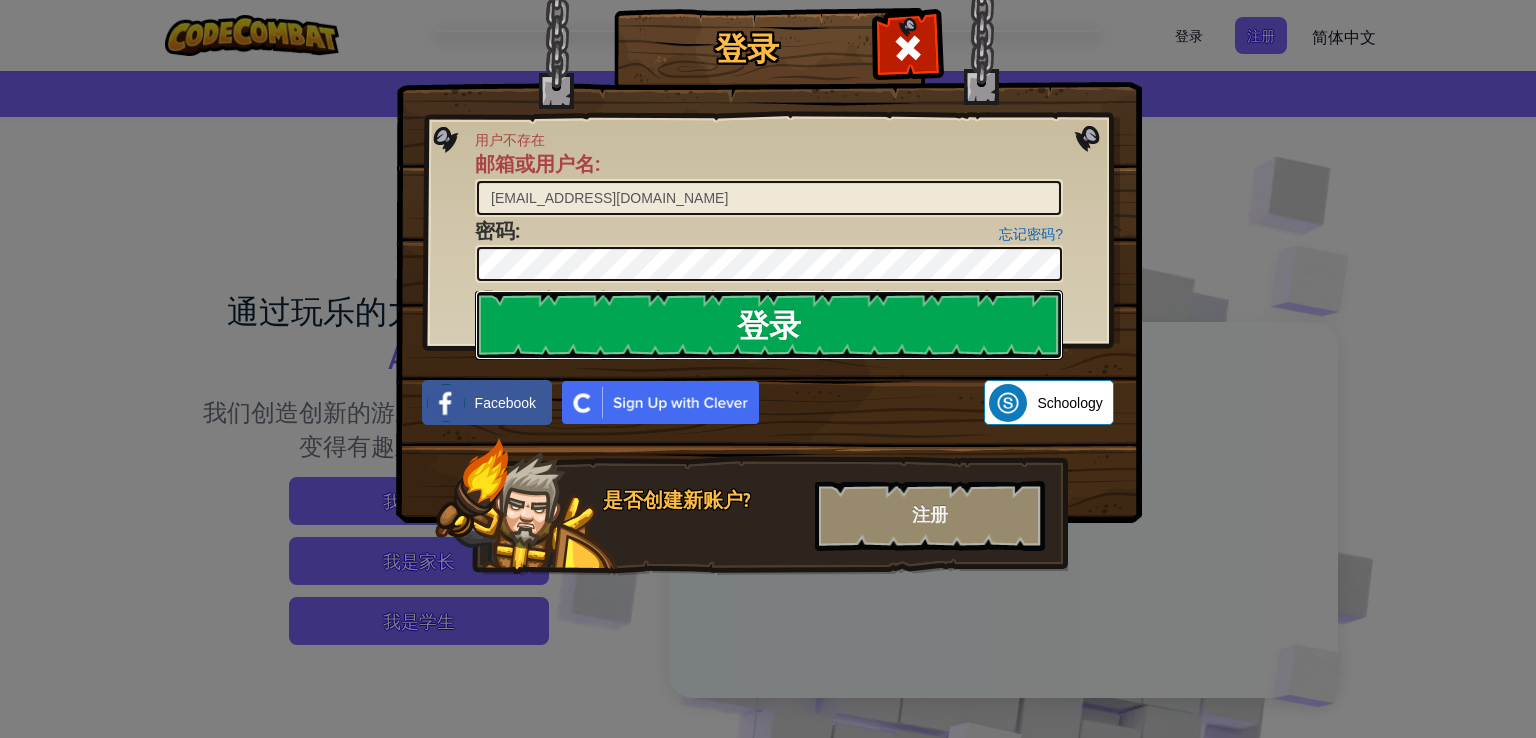 click on "登录" at bounding box center (769, 325) 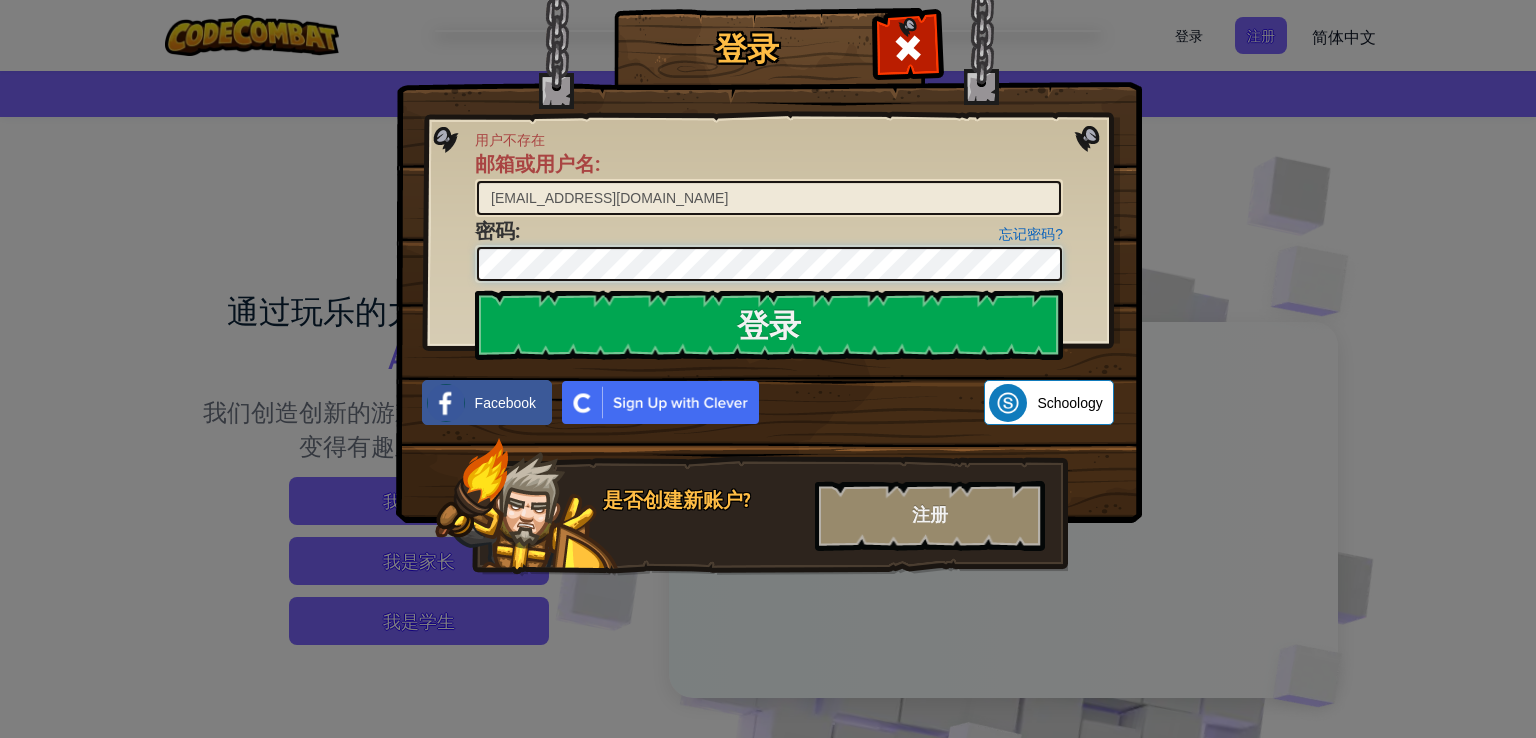 click on "登录 用户不存在 邮箱或用户名 : yanpengfei37@gmail.com 忘记密码? 密码 : 登录 正在登录 Facebook Schoology 是否创建新账户? 注册" at bounding box center (768, 321) 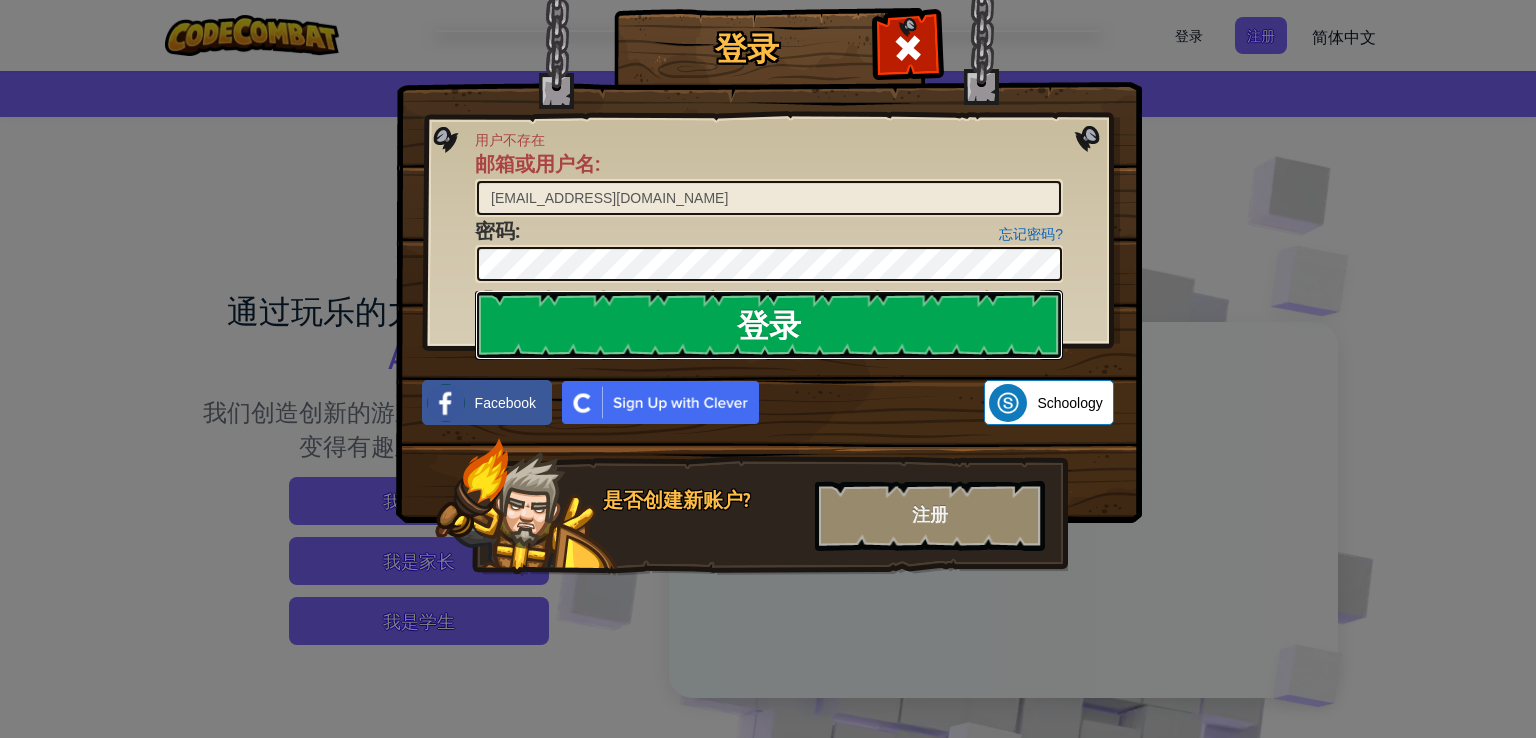 click on "登录" at bounding box center [769, 325] 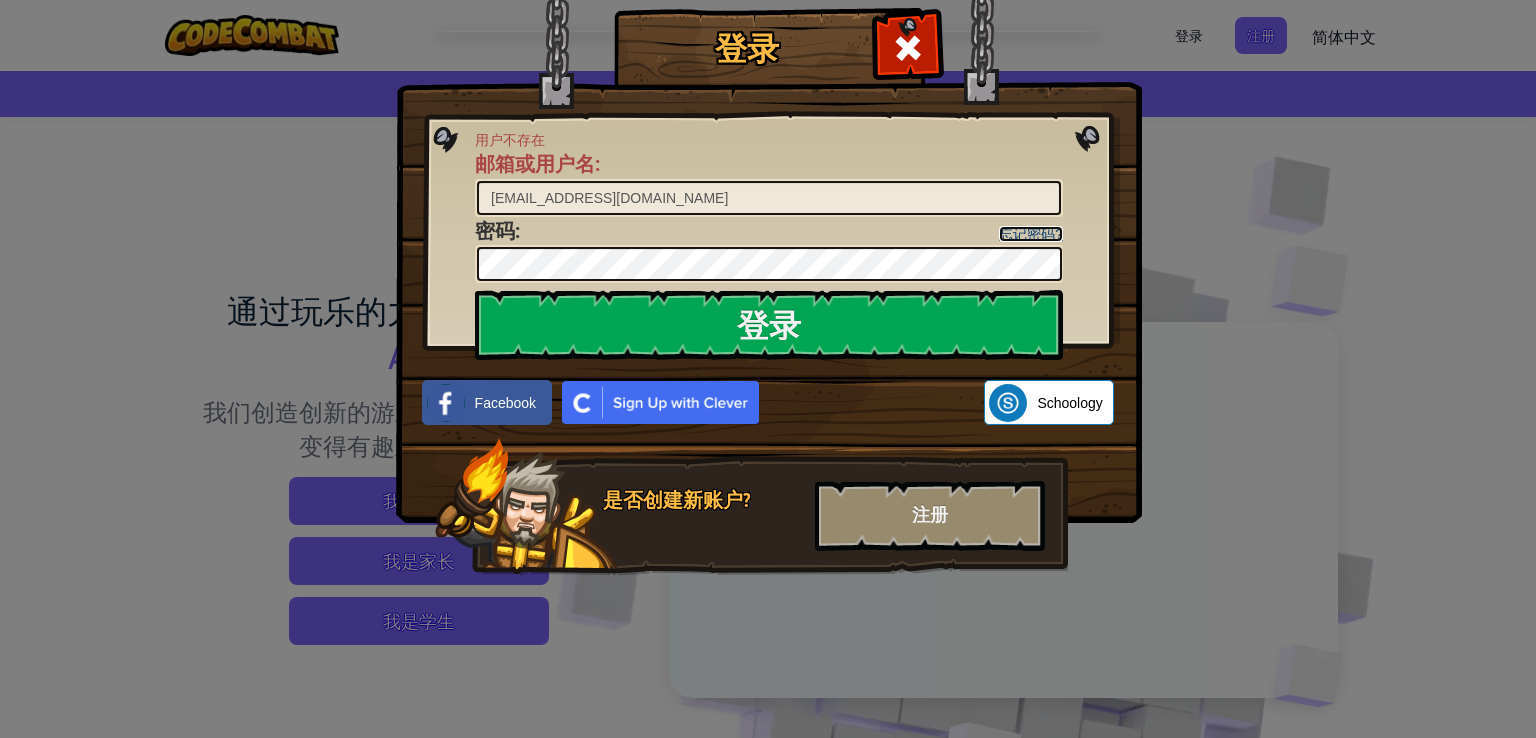 click on "忘记密码?" at bounding box center [1031, 234] 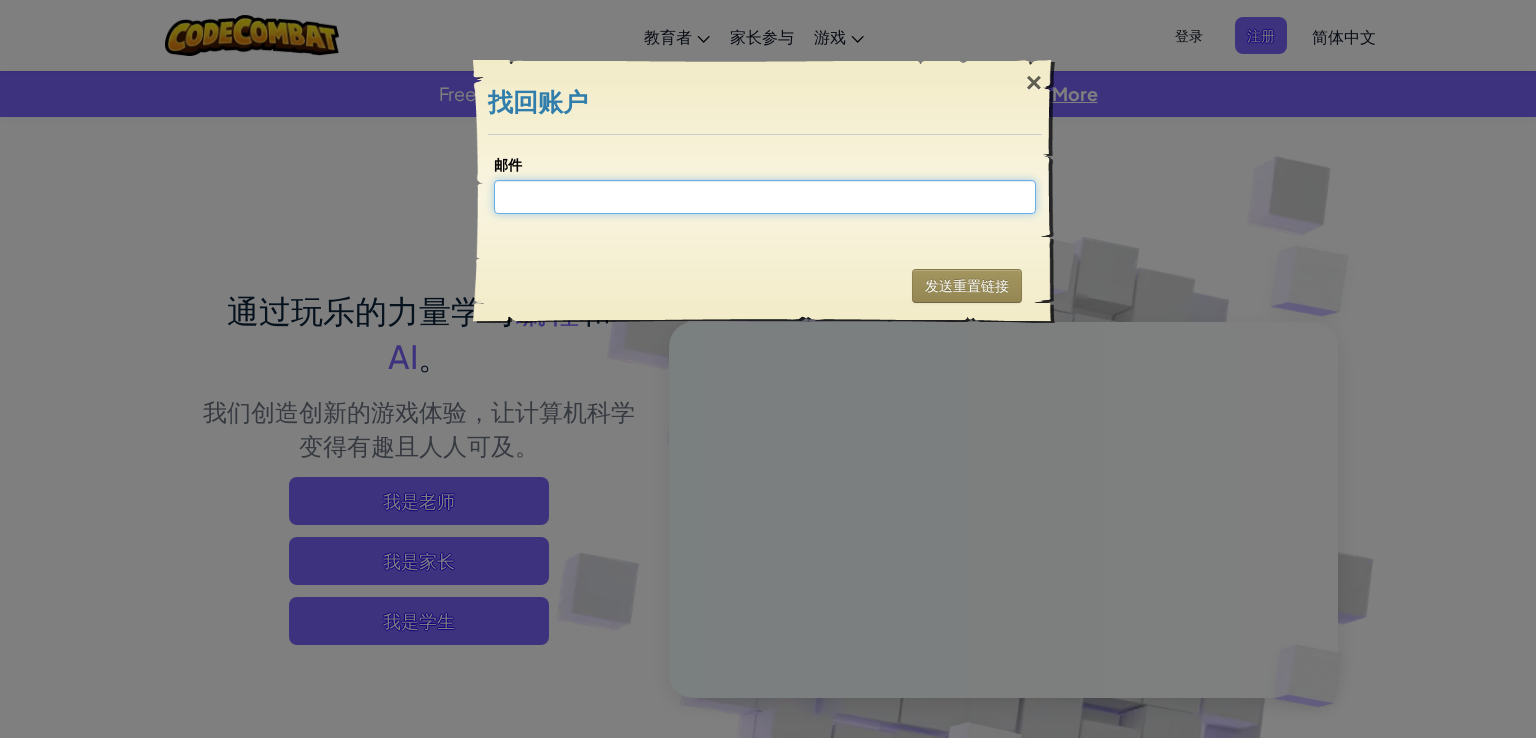 click on "邮件" at bounding box center [765, 197] 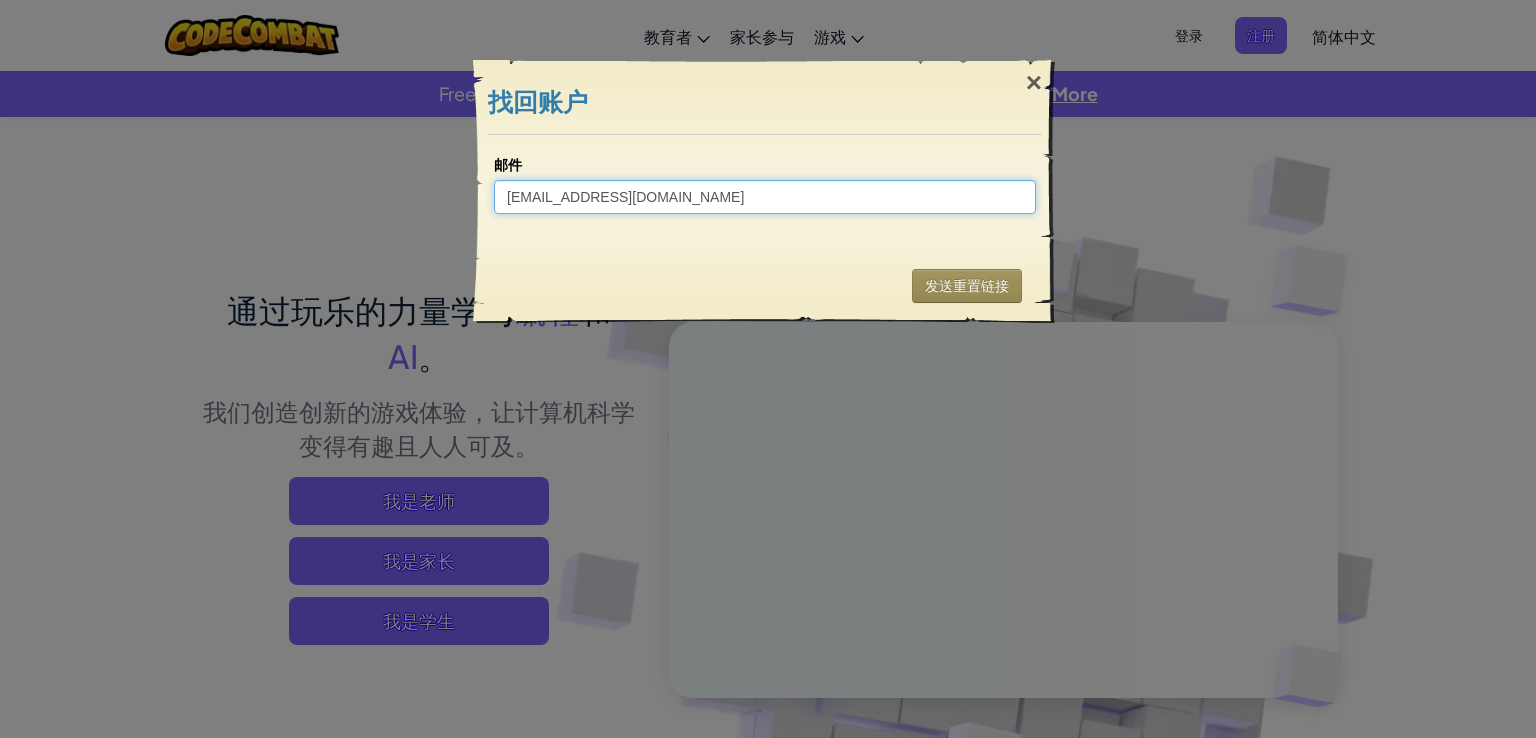 type on "yanpengfei37@gmail.com" 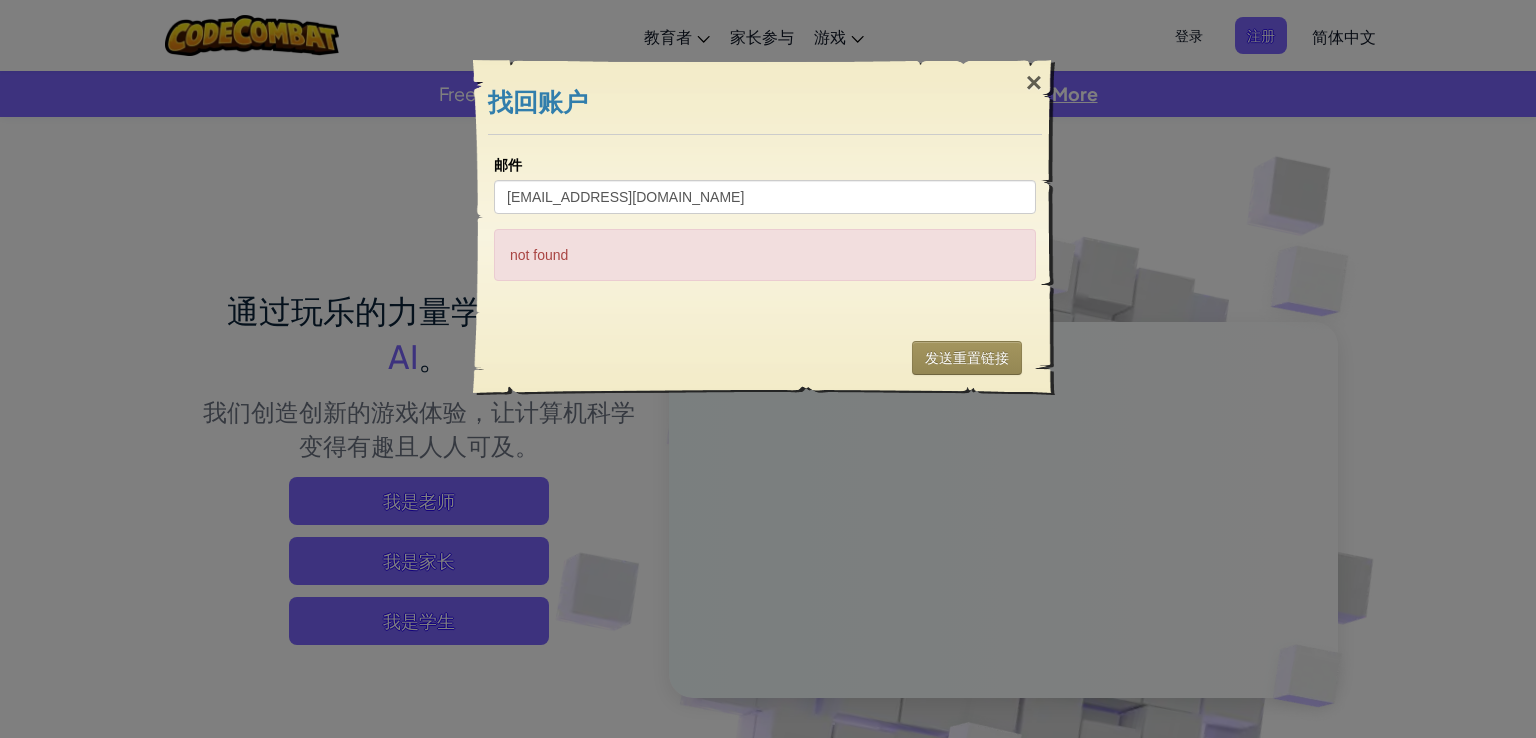 drag, startPoint x: 1036, startPoint y: 85, endPoint x: 1052, endPoint y: 79, distance: 17.088007 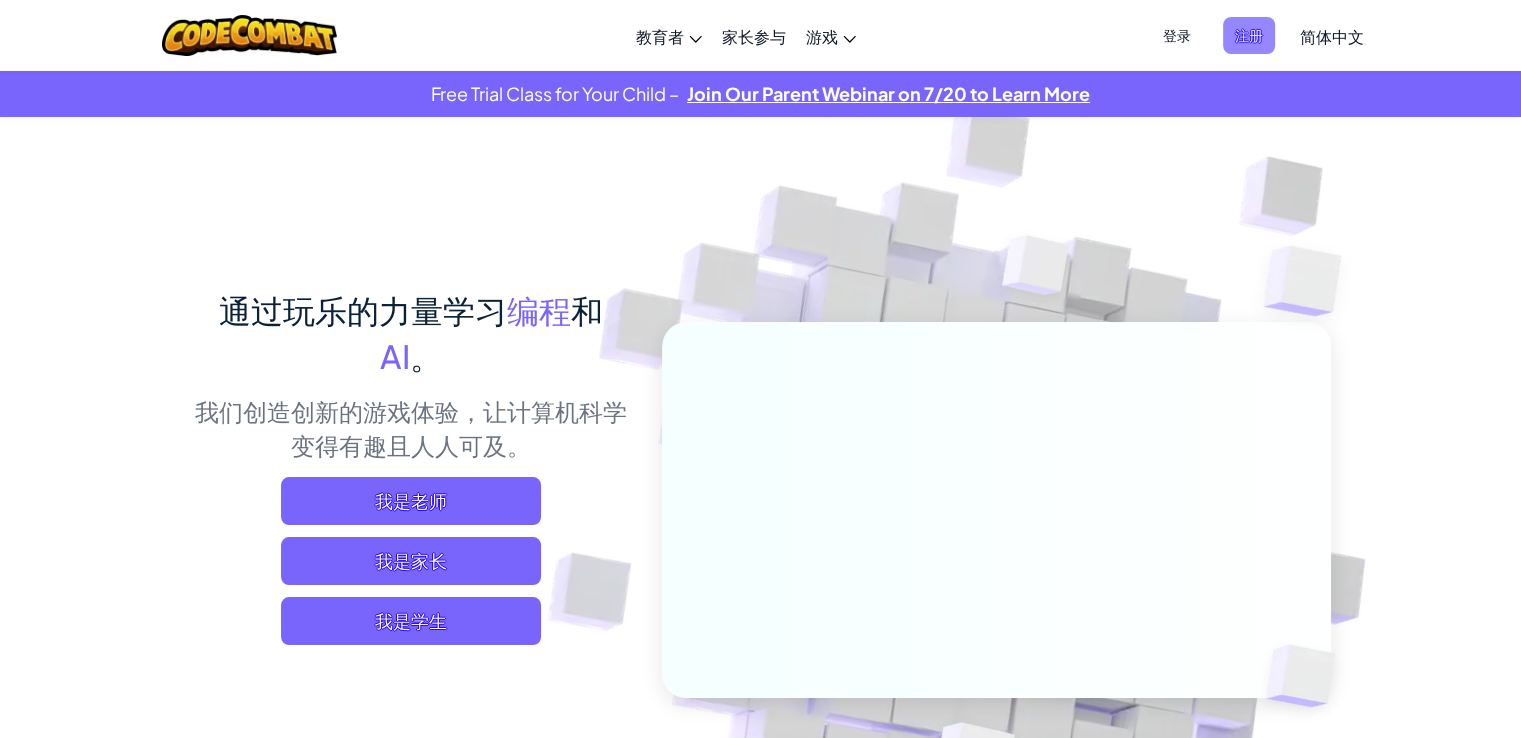 click on "注册" at bounding box center [1249, 35] 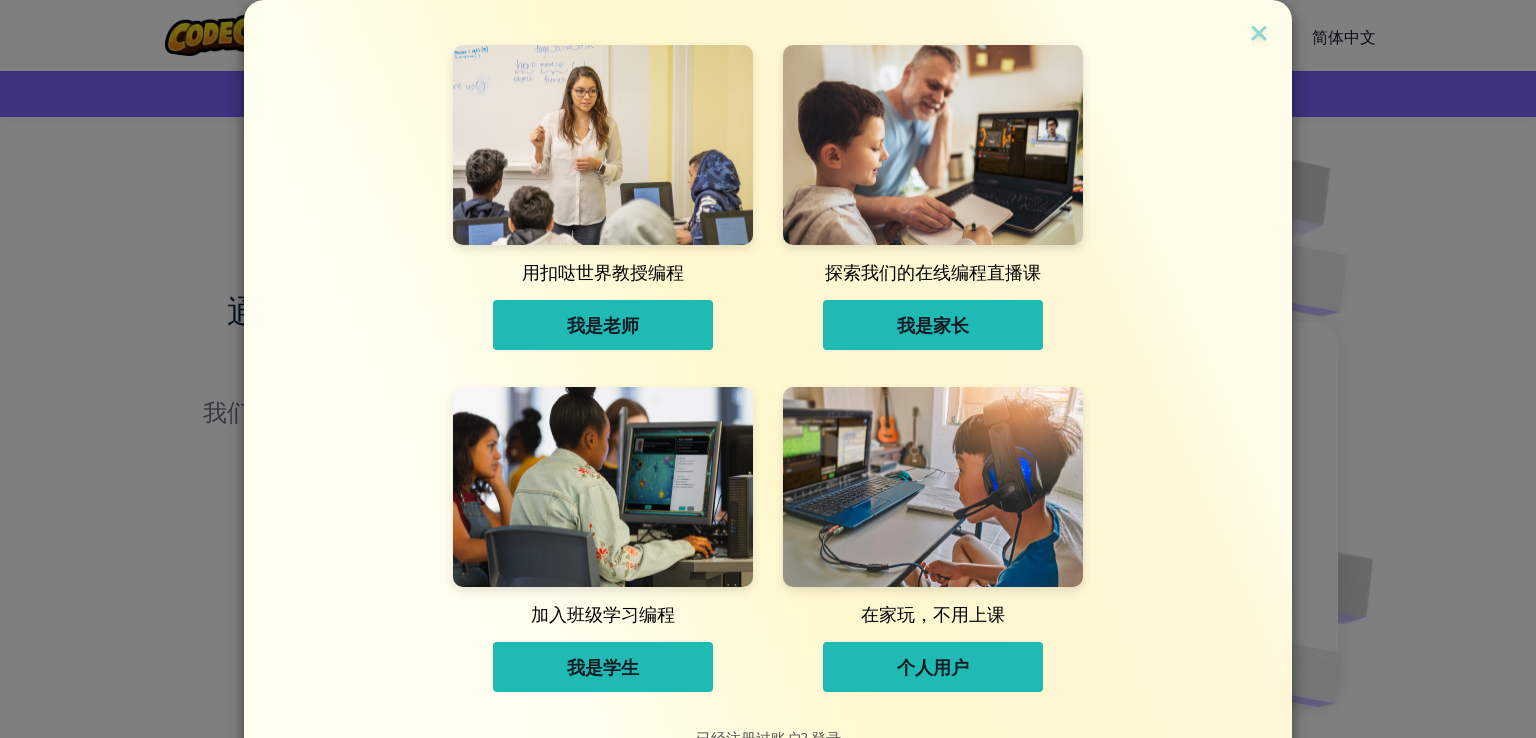 click on "个人用户" at bounding box center [933, 667] 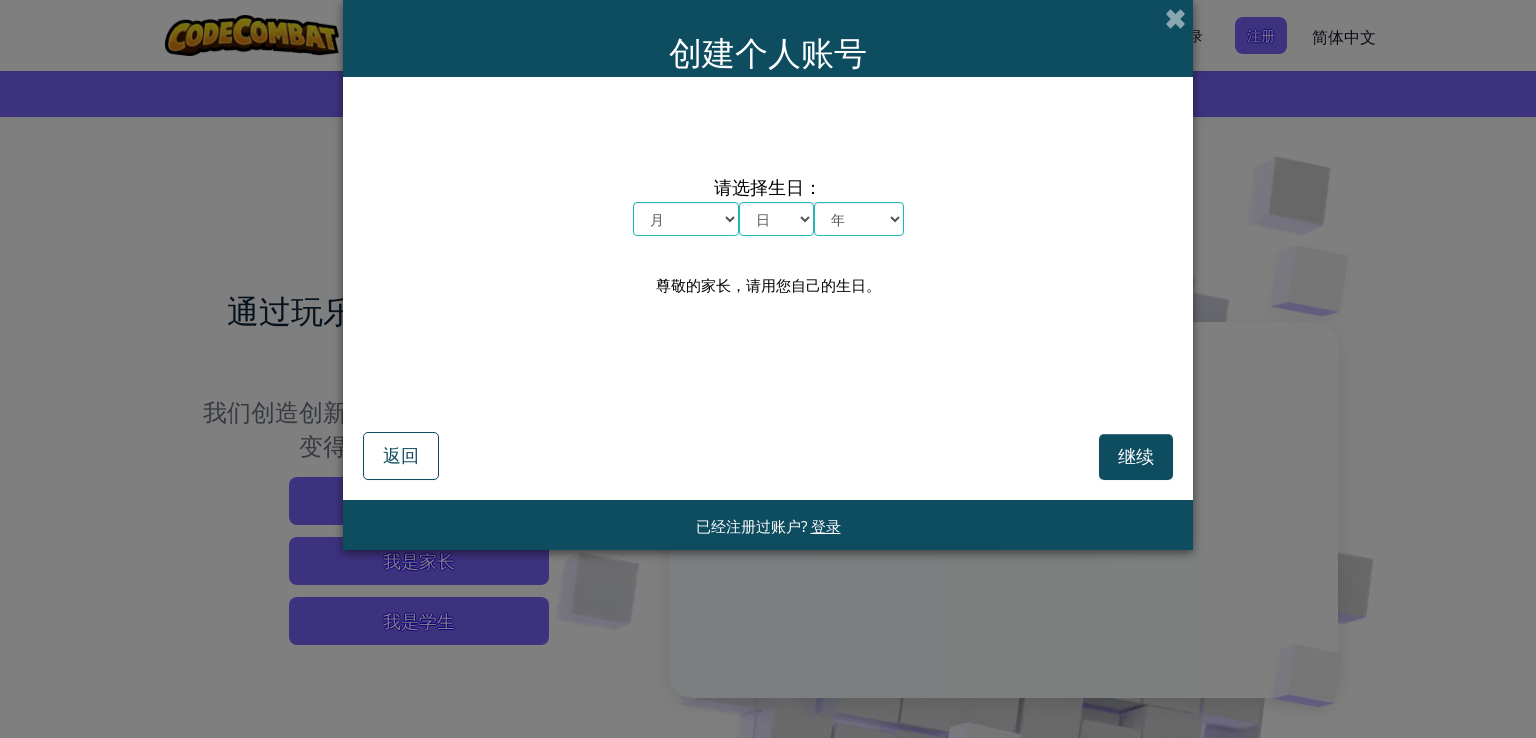click on "月 一月 二月 三月 四月 五月 六月 七月 八月 九月 十月 十一月 十二月" at bounding box center (686, 219) 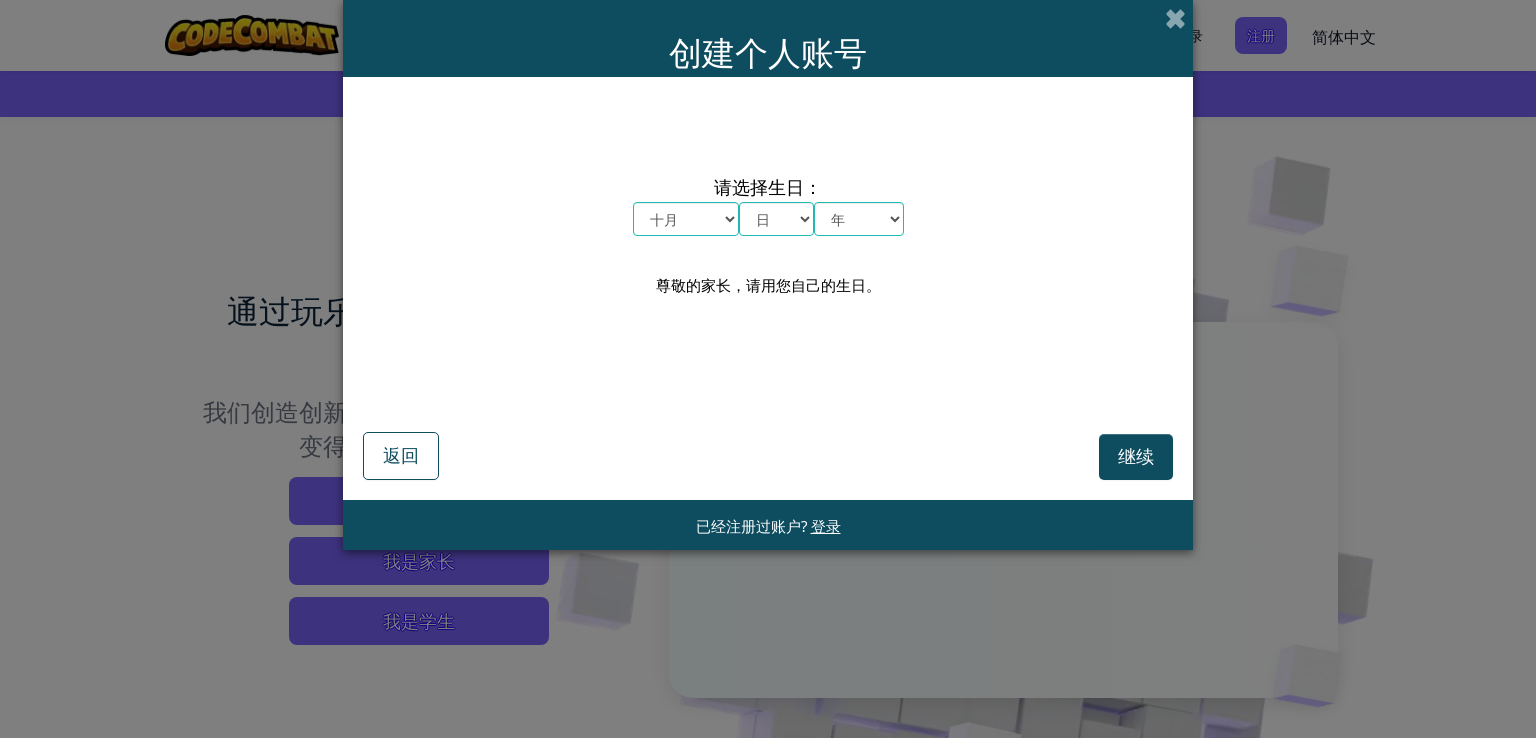 click on "月 一月 二月 三月 四月 五月 六月 七月 八月 九月 十月 十一月 十二月" at bounding box center [686, 219] 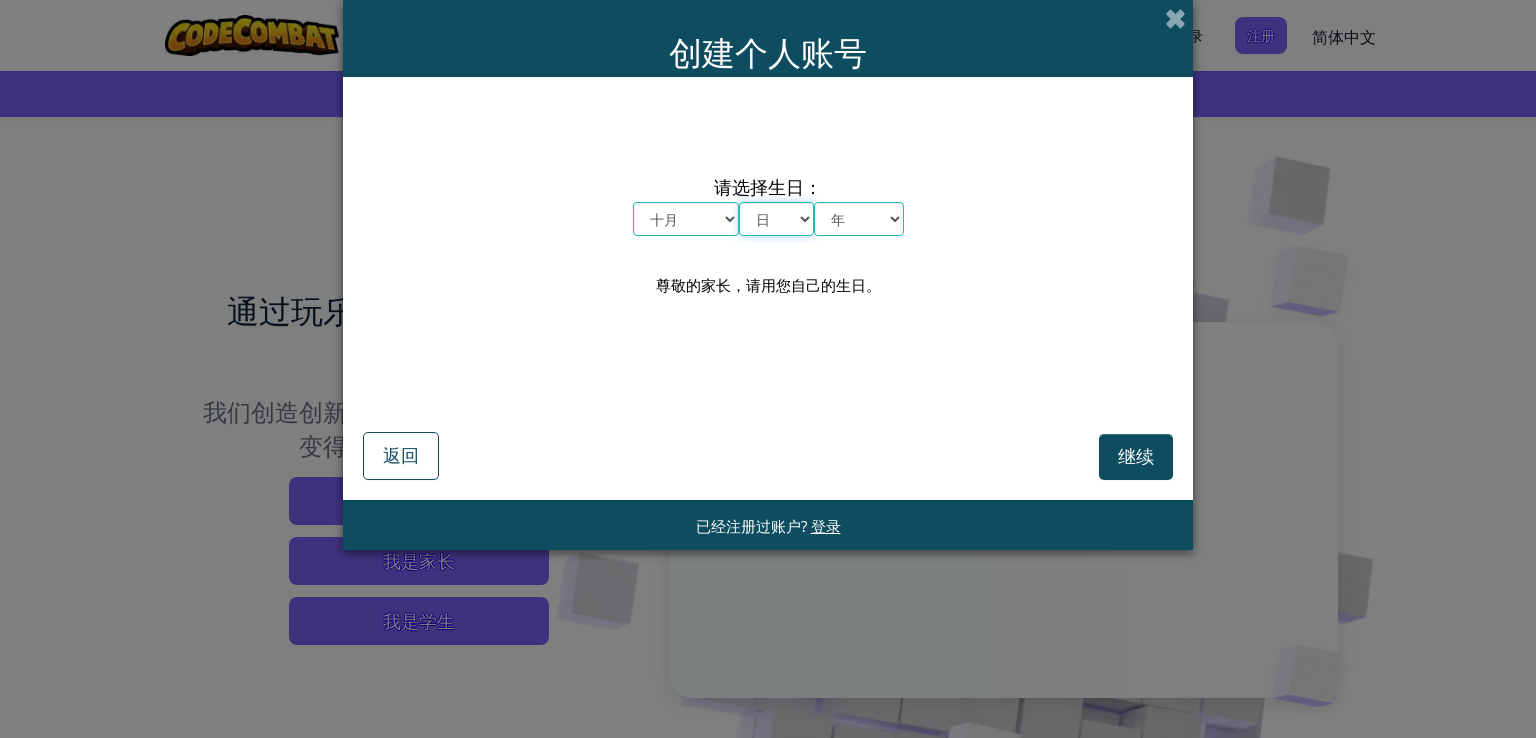 click on "日 1 2 3 4 5 6 7 8 9 10 11 12 13 14 15 16 17 18 19 20 21 22 23 24 25 26 27 28 29 30 31" at bounding box center (776, 219) 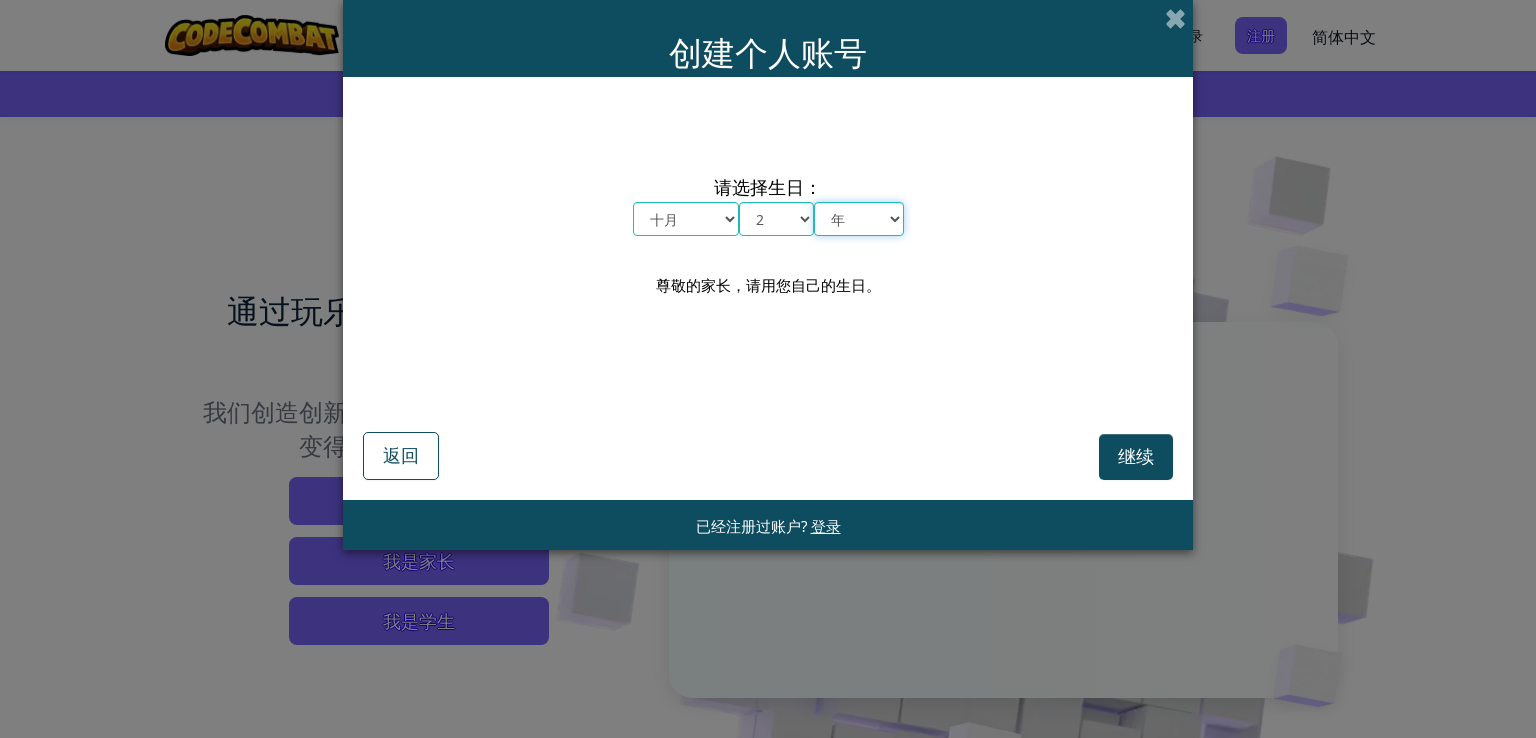 click on "年 2025 2024 2023 2022 2021 2020 2019 2018 2017 2016 2015 2014 2013 2012 2011 2010 2009 2008 2007 2006 2005 2004 2003 2002 2001 2000 1999 1998 1997 1996 1995 1994 1993 1992 1991 1990 1989 1988 1987 1986 1985 1984 1983 1982 1981 1980 1979 1978 1977 1976 1975 1974 1973 1972 1971 1970 1969 1968 1967 1966 1965 1964 1963 1962 1961 1960 1959 1958 1957 1956 1955 1954 1953 1952 1951 1950 1949 1948 1947 1946 1945 1944 1943 1942 1941 1940 1939 1938 1937 1936 1935 1934 1933 1932 1931 1930 1929 1928 1927 1926" at bounding box center [859, 219] 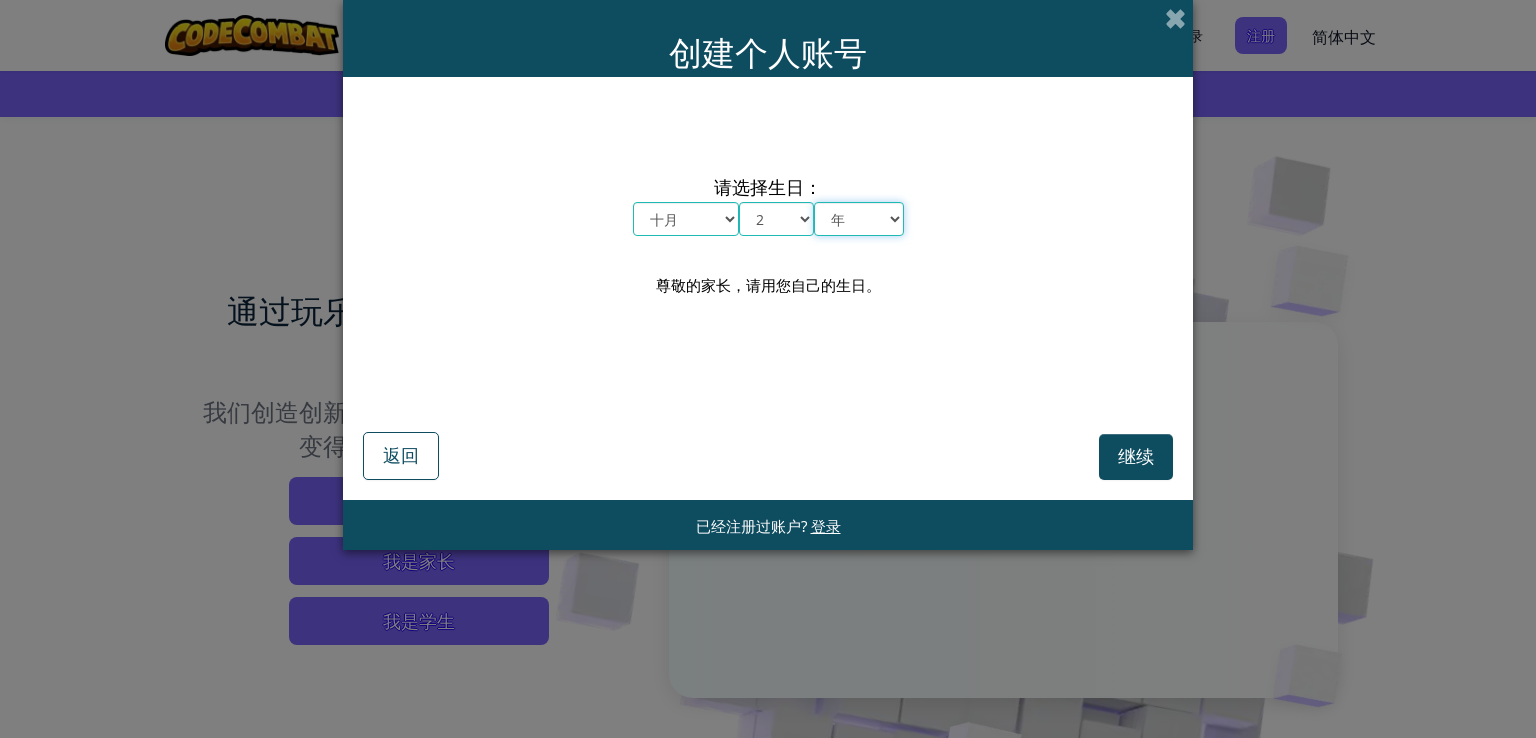 select on "2016" 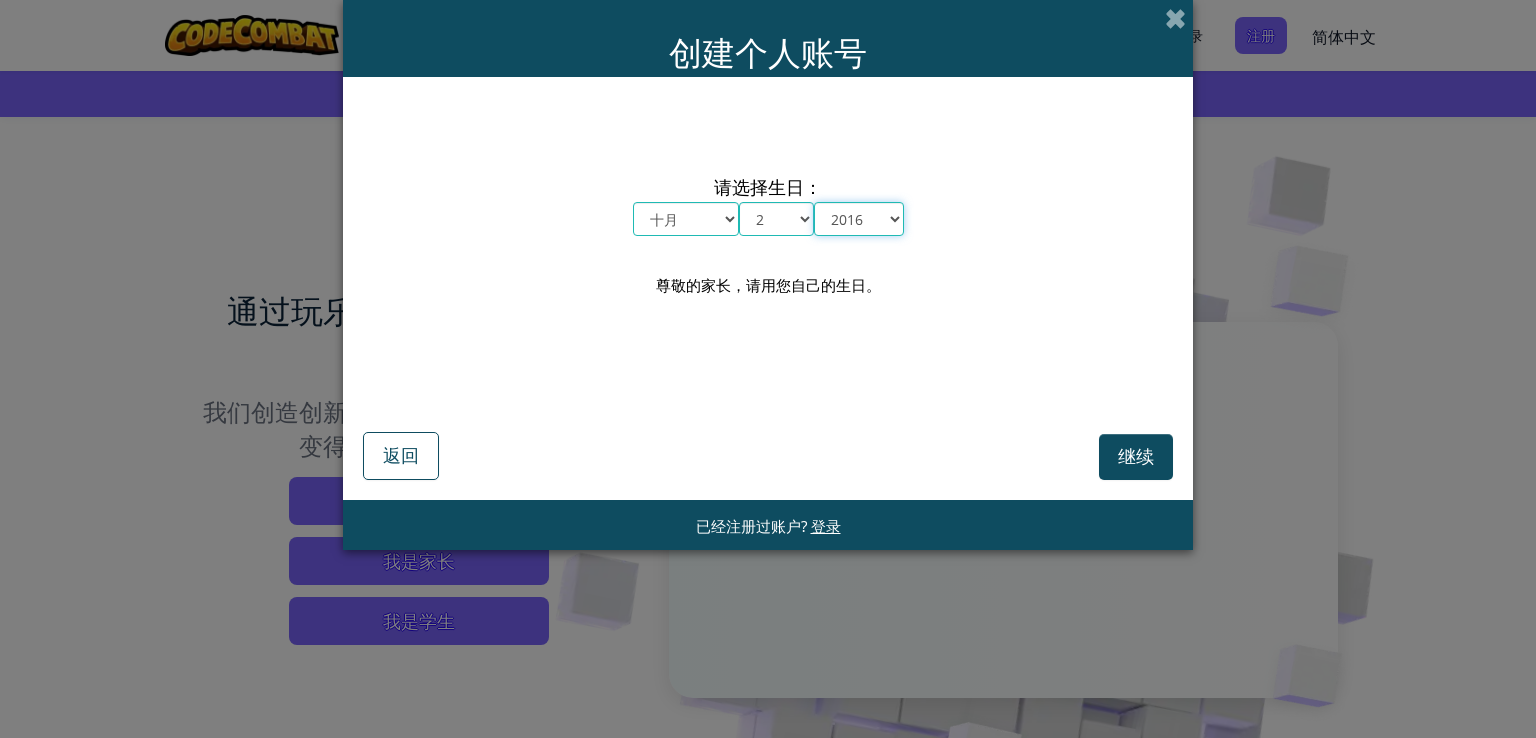 click on "年 2025 2024 2023 2022 2021 2020 2019 2018 2017 2016 2015 2014 2013 2012 2011 2010 2009 2008 2007 2006 2005 2004 2003 2002 2001 2000 1999 1998 1997 1996 1995 1994 1993 1992 1991 1990 1989 1988 1987 1986 1985 1984 1983 1982 1981 1980 1979 1978 1977 1976 1975 1974 1973 1972 1971 1970 1969 1968 1967 1966 1965 1964 1963 1962 1961 1960 1959 1958 1957 1956 1955 1954 1953 1952 1951 1950 1949 1948 1947 1946 1945 1944 1943 1942 1941 1940 1939 1938 1937 1936 1935 1934 1933 1932 1931 1930 1929 1928 1927 1926" at bounding box center (859, 219) 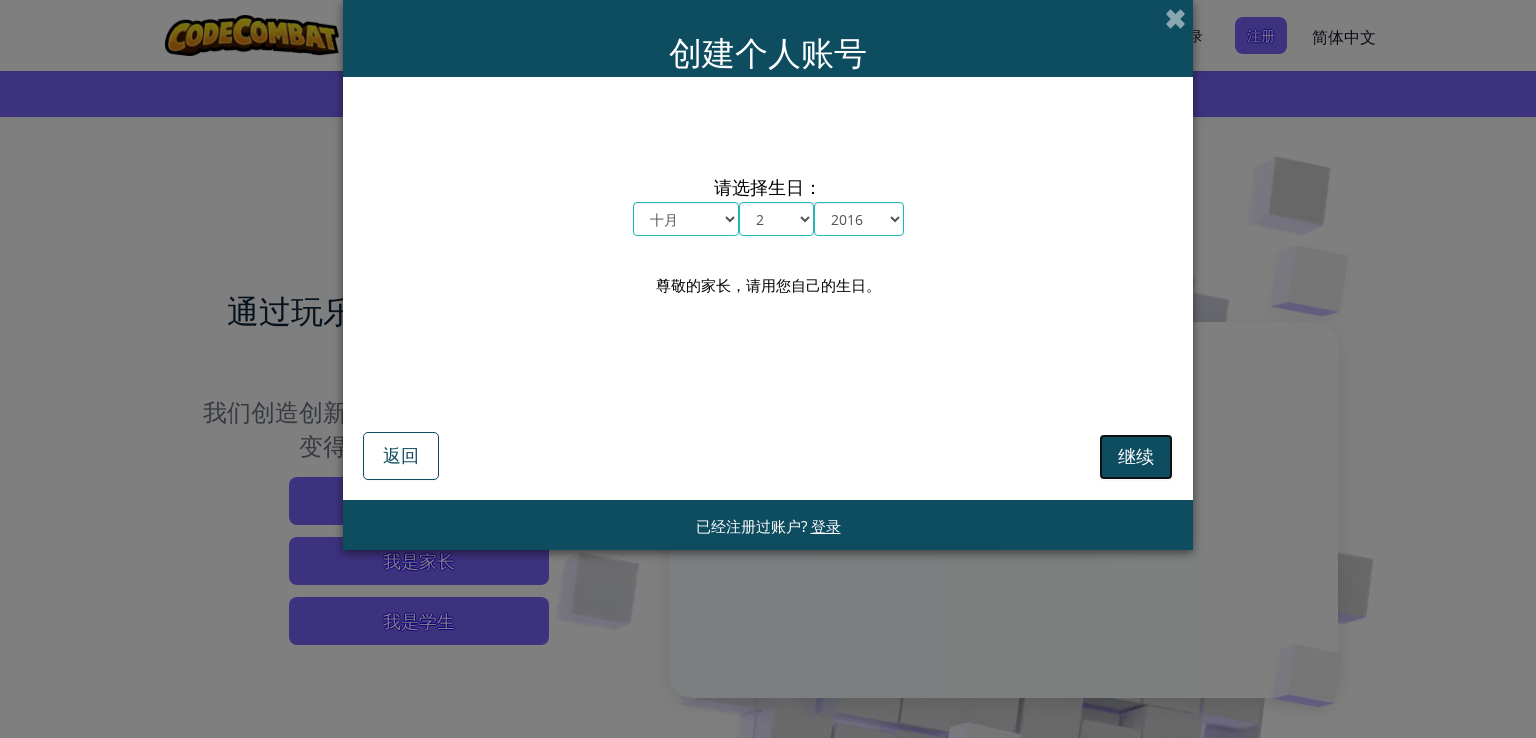 click on "继续" at bounding box center [1136, 456] 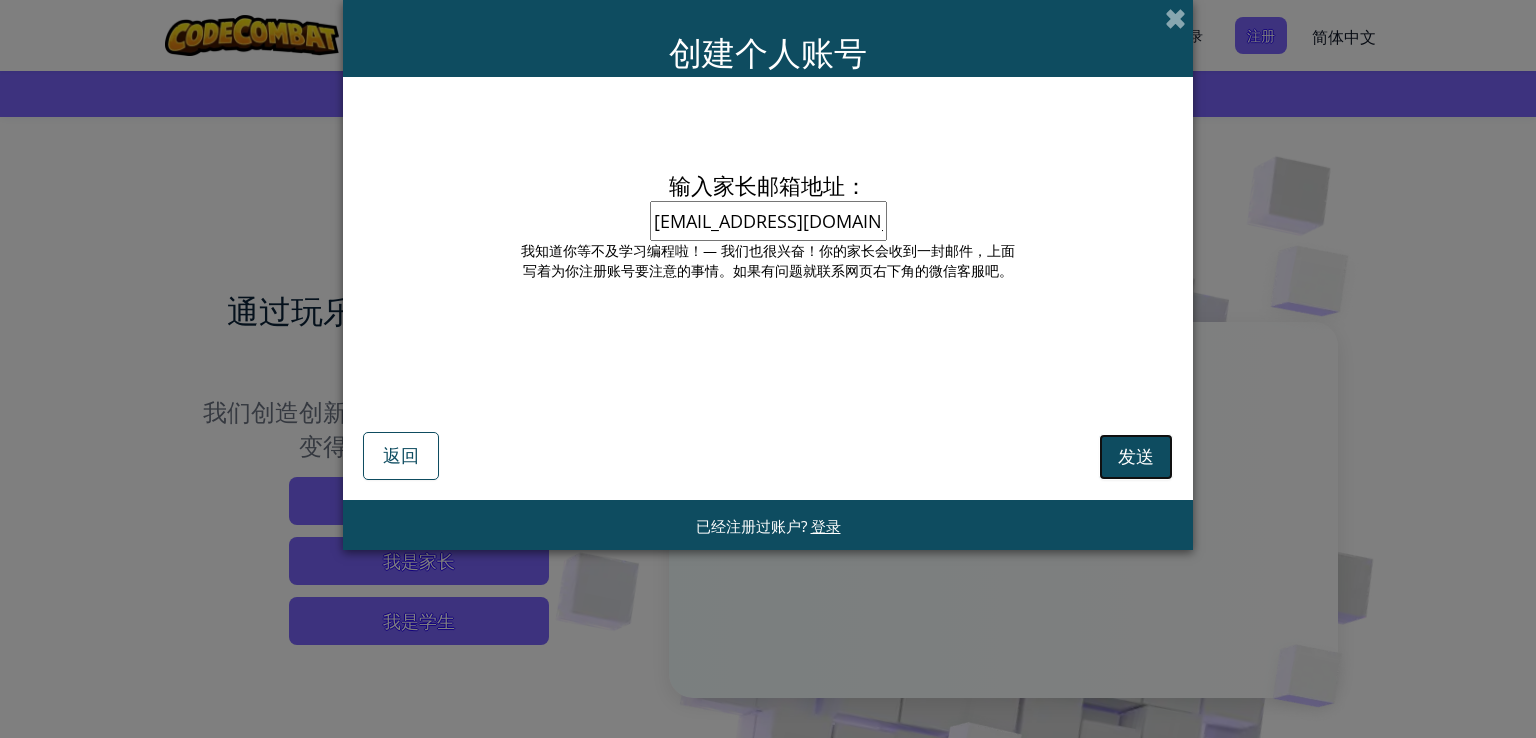 click on "发送" at bounding box center [1136, 456] 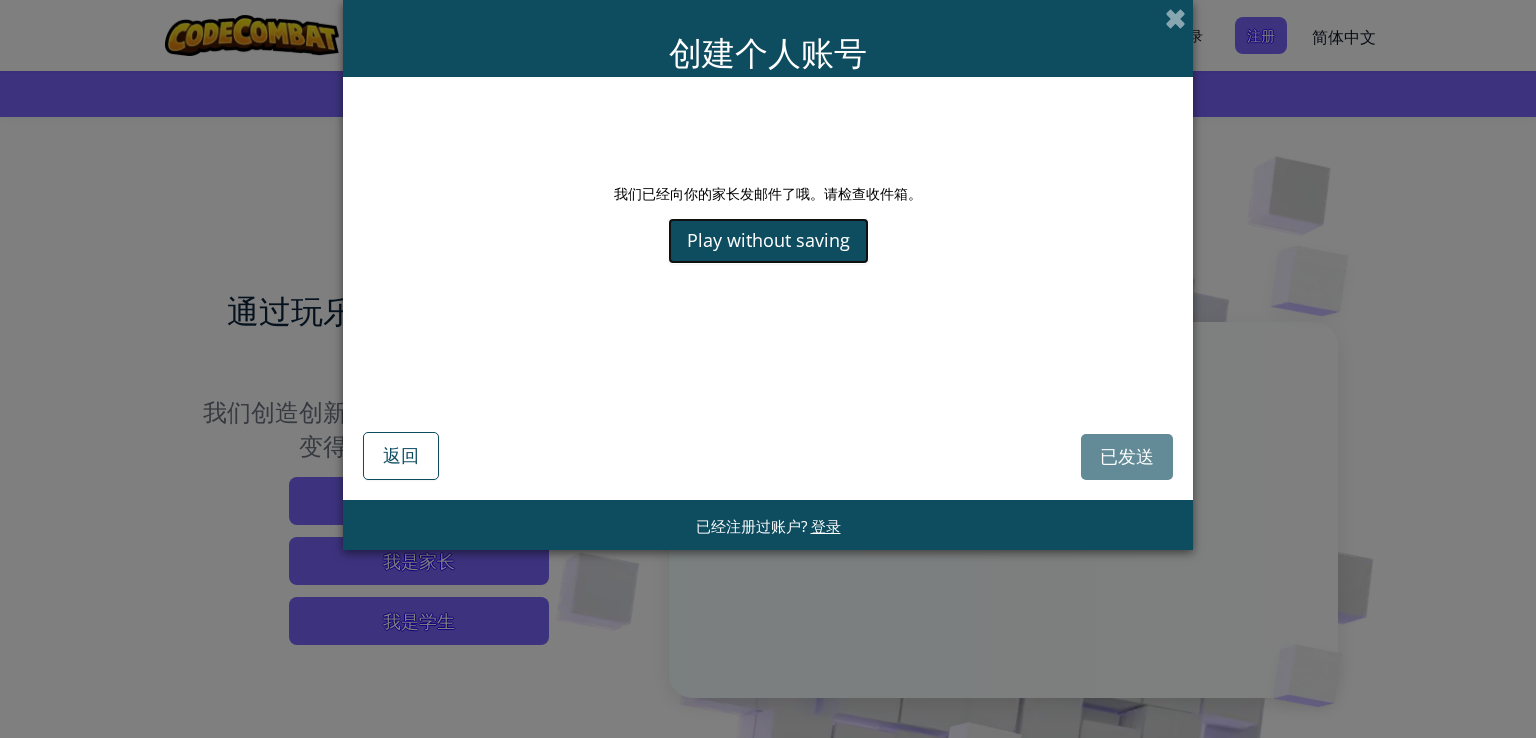 drag, startPoint x: 770, startPoint y: 234, endPoint x: 711, endPoint y: 221, distance: 60.41523 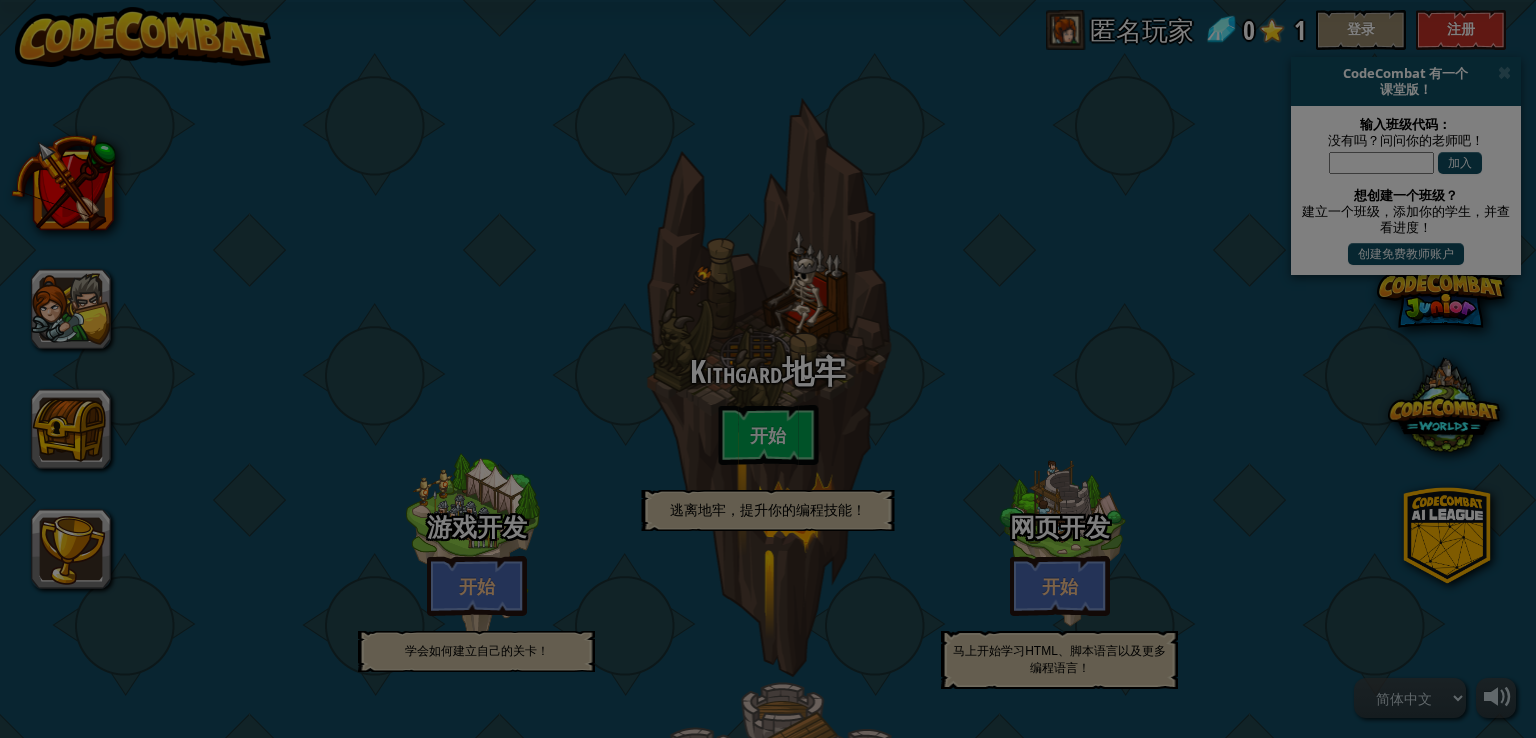 select on "zh-HANS" 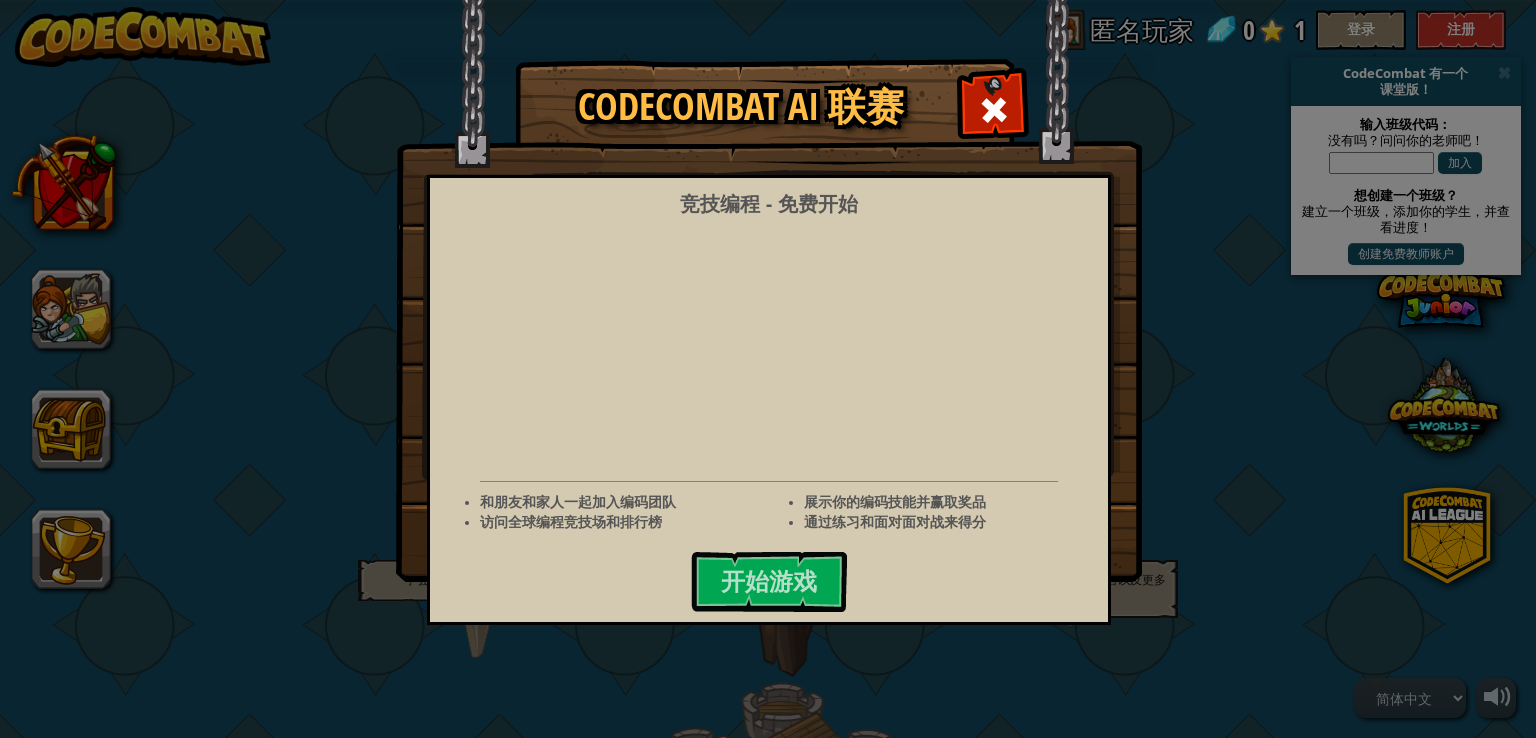 select on "zh-HANS" 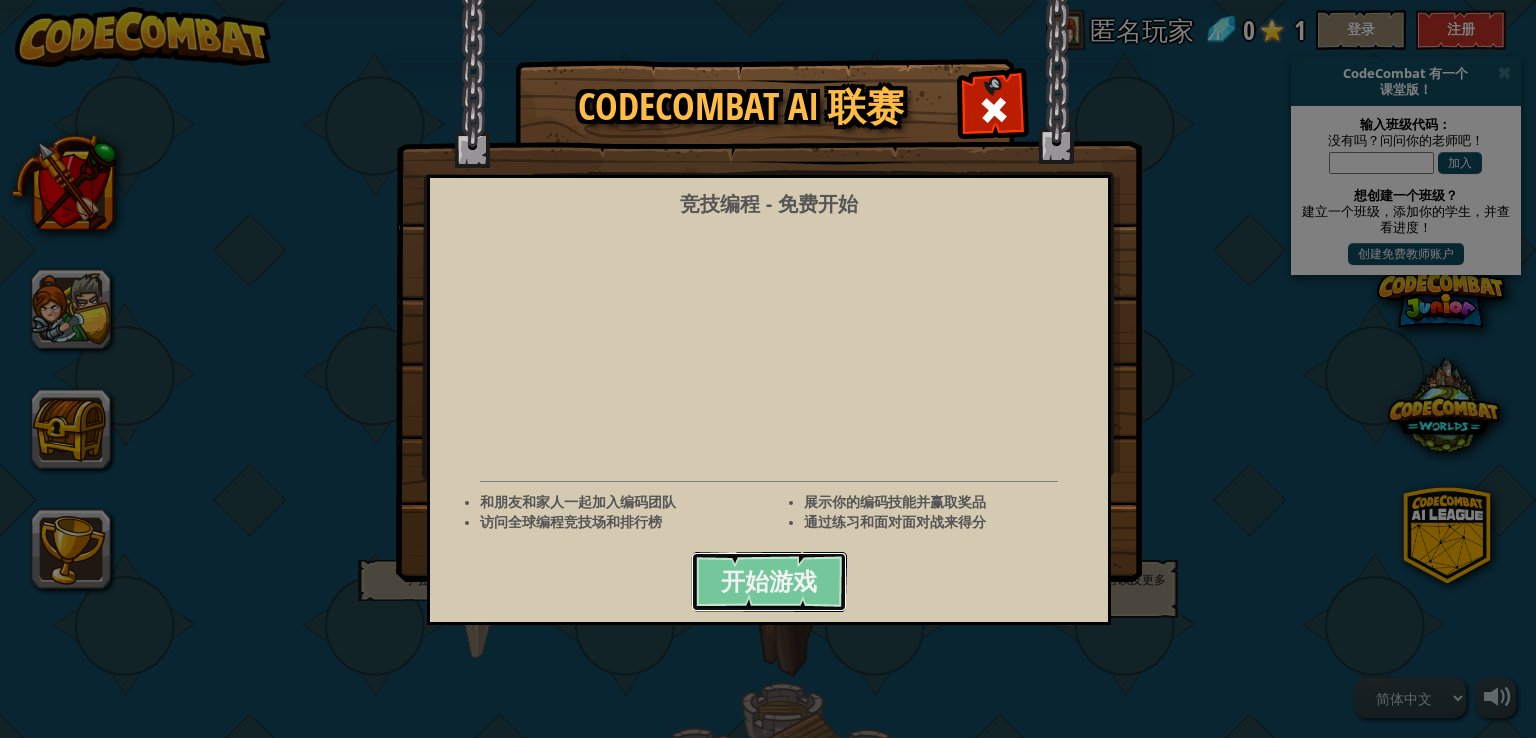 click on "开始游戏" at bounding box center [769, 581] 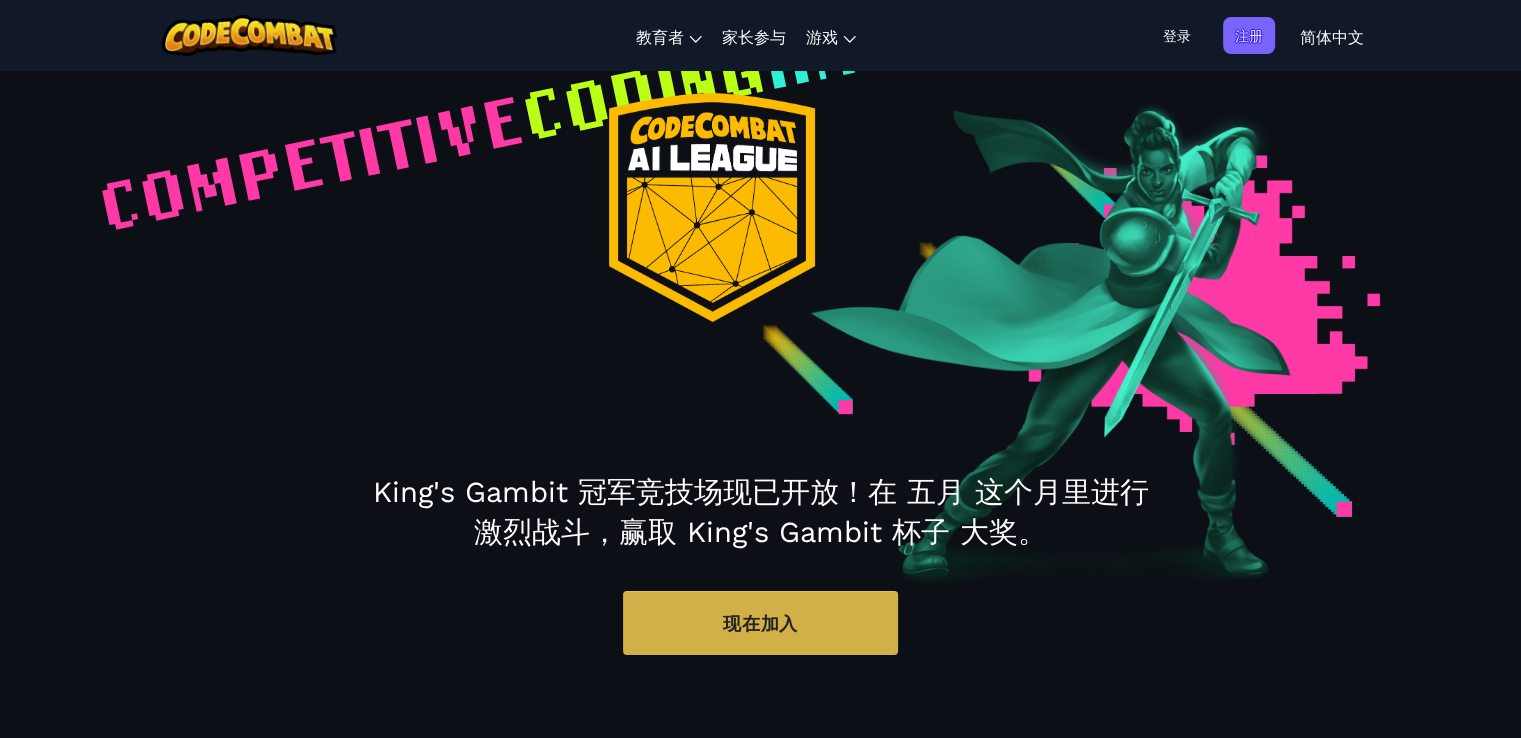 scroll, scrollTop: 0, scrollLeft: 0, axis: both 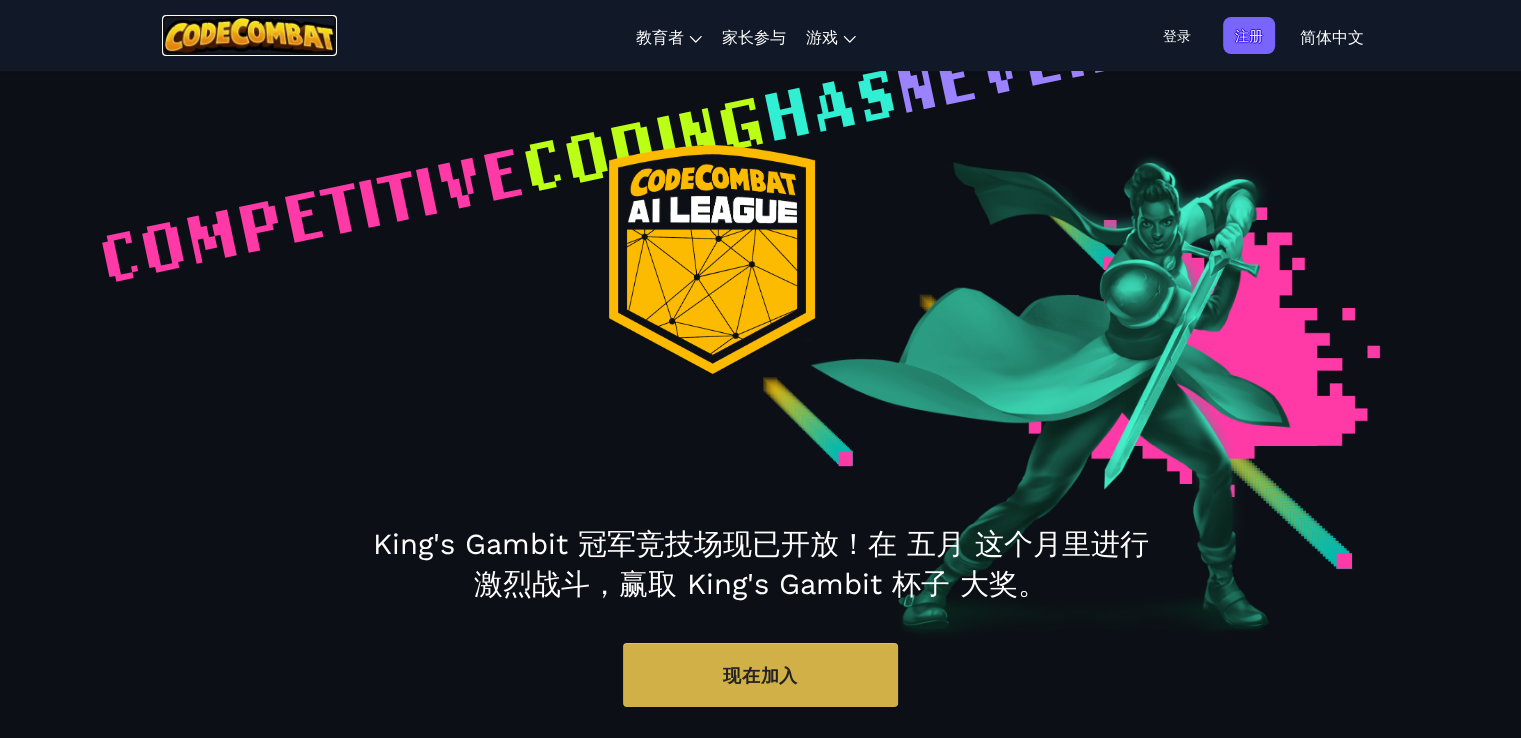 click at bounding box center [249, 35] 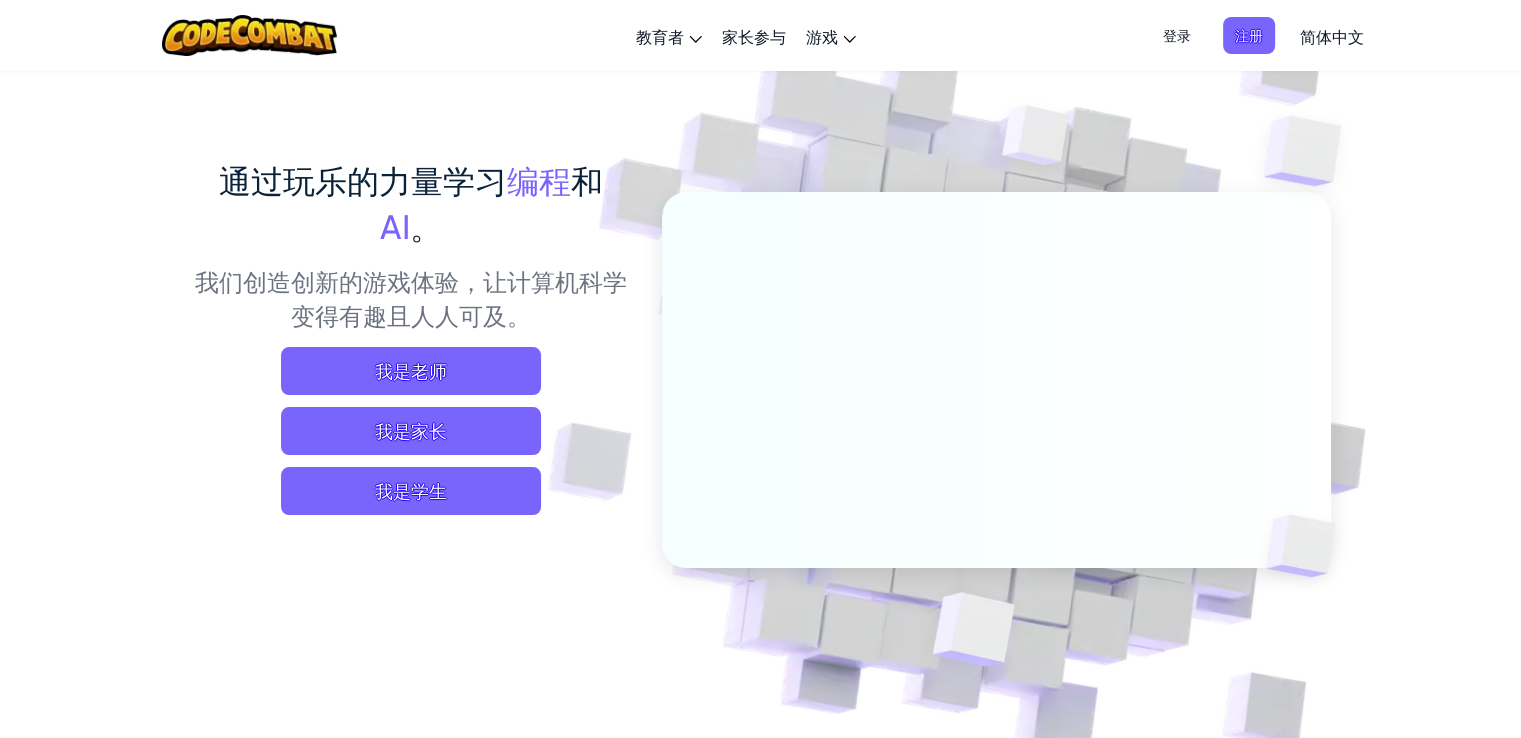 scroll, scrollTop: 0, scrollLeft: 0, axis: both 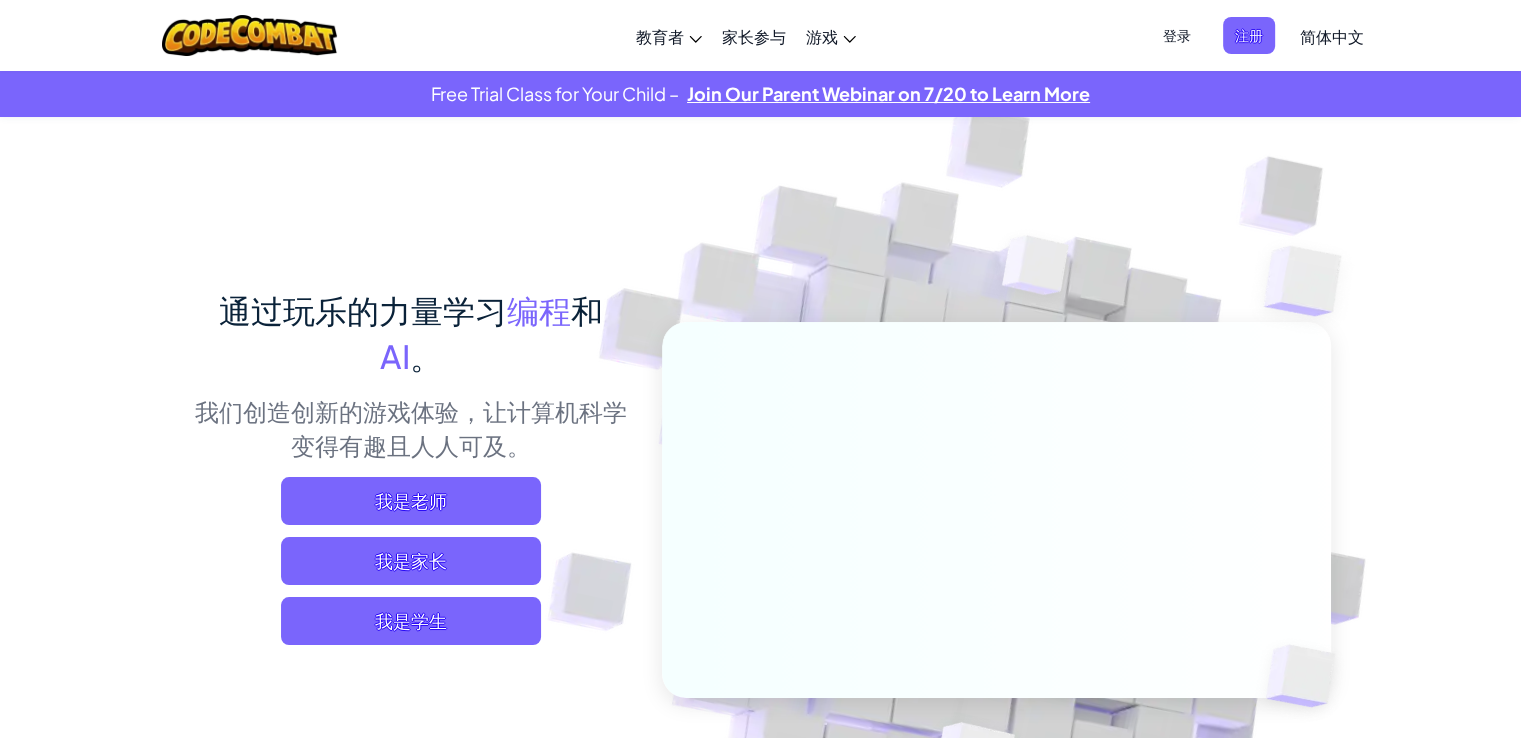 click at bounding box center (249, 35) 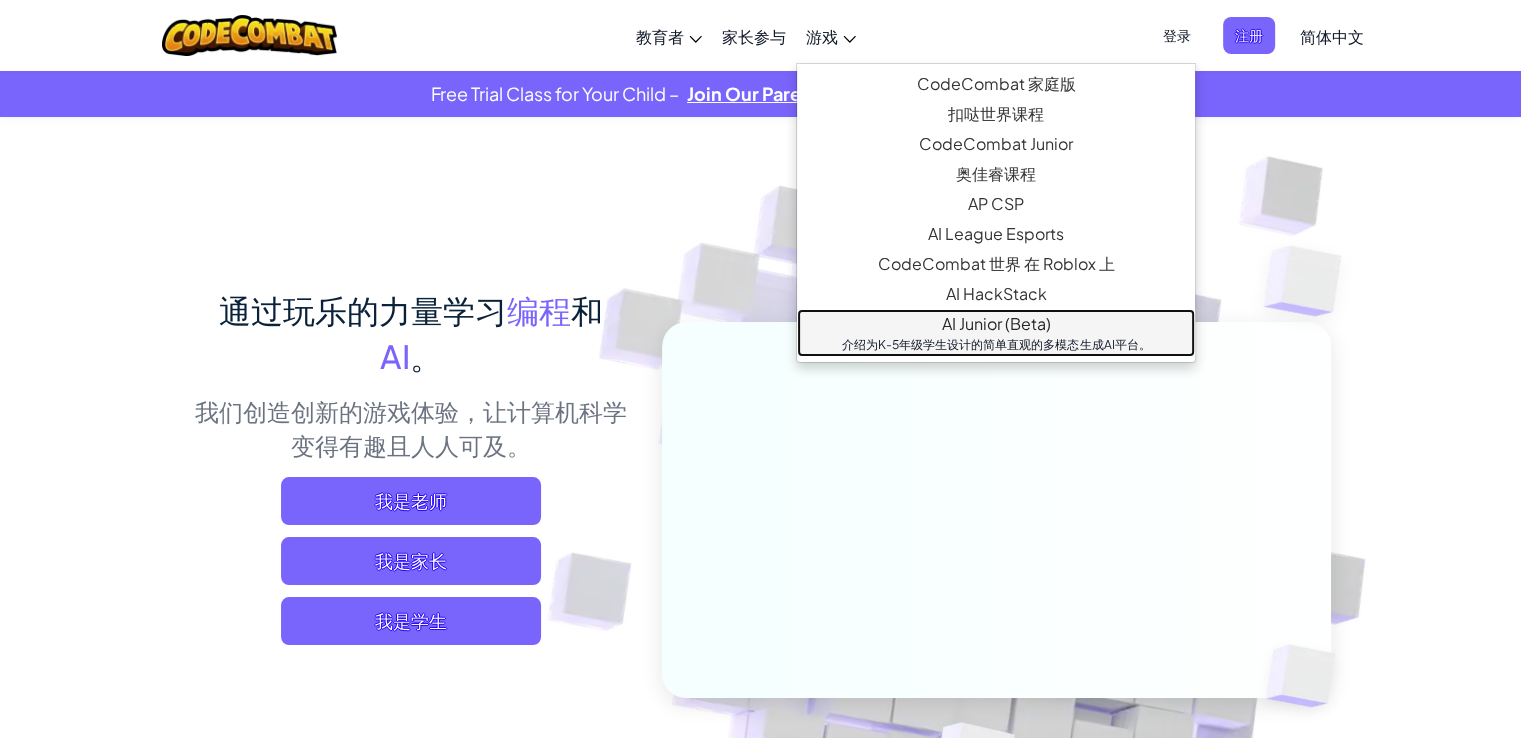 click on "AI Junior (Beta) 介绍为K-5年级学生设计的简单直观的多模态生成AI平台。" at bounding box center (996, 333) 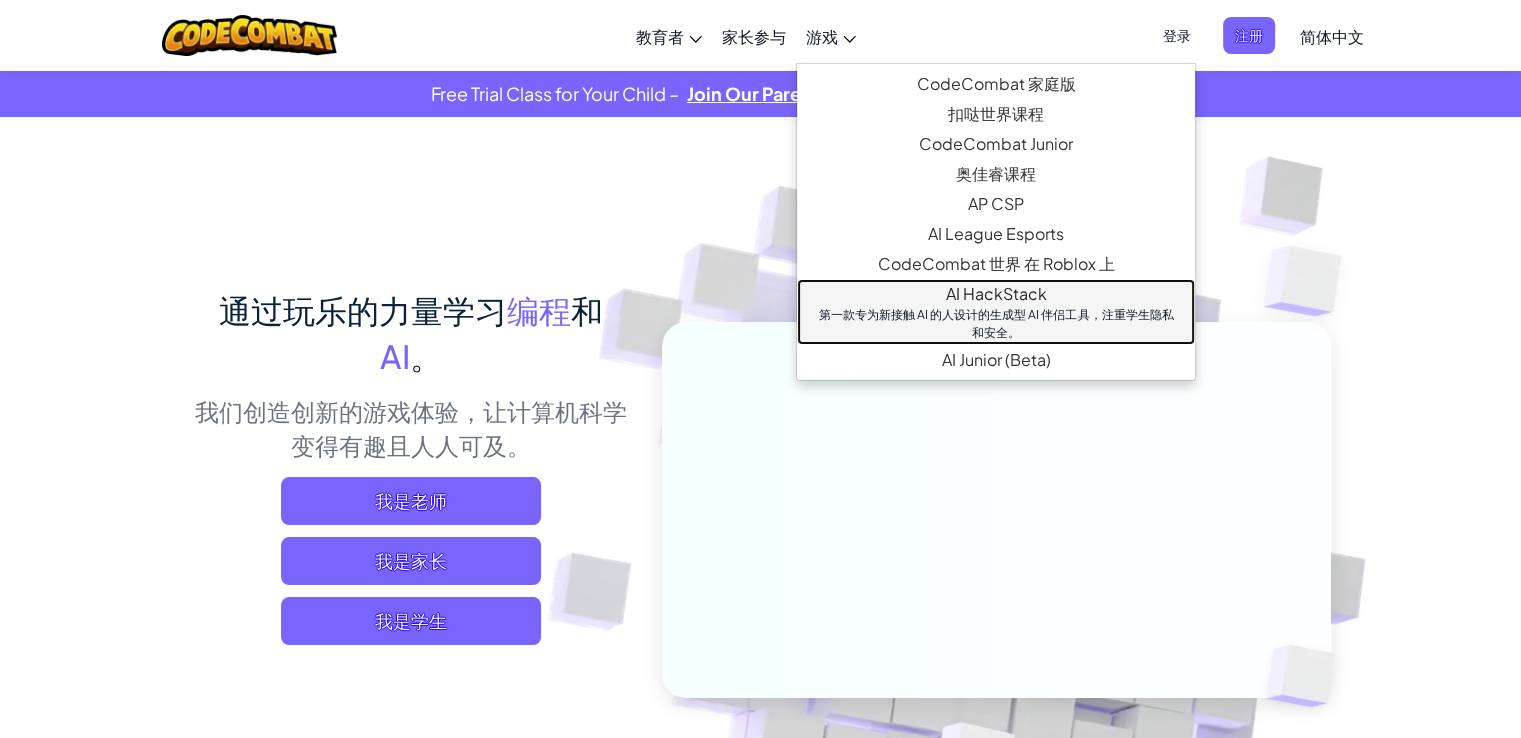 click on "AI HackStack   第一款专为新接触 AI 的人设计的生成型 AI 伴侣工具，注重学生隐私和安全。" at bounding box center [996, 312] 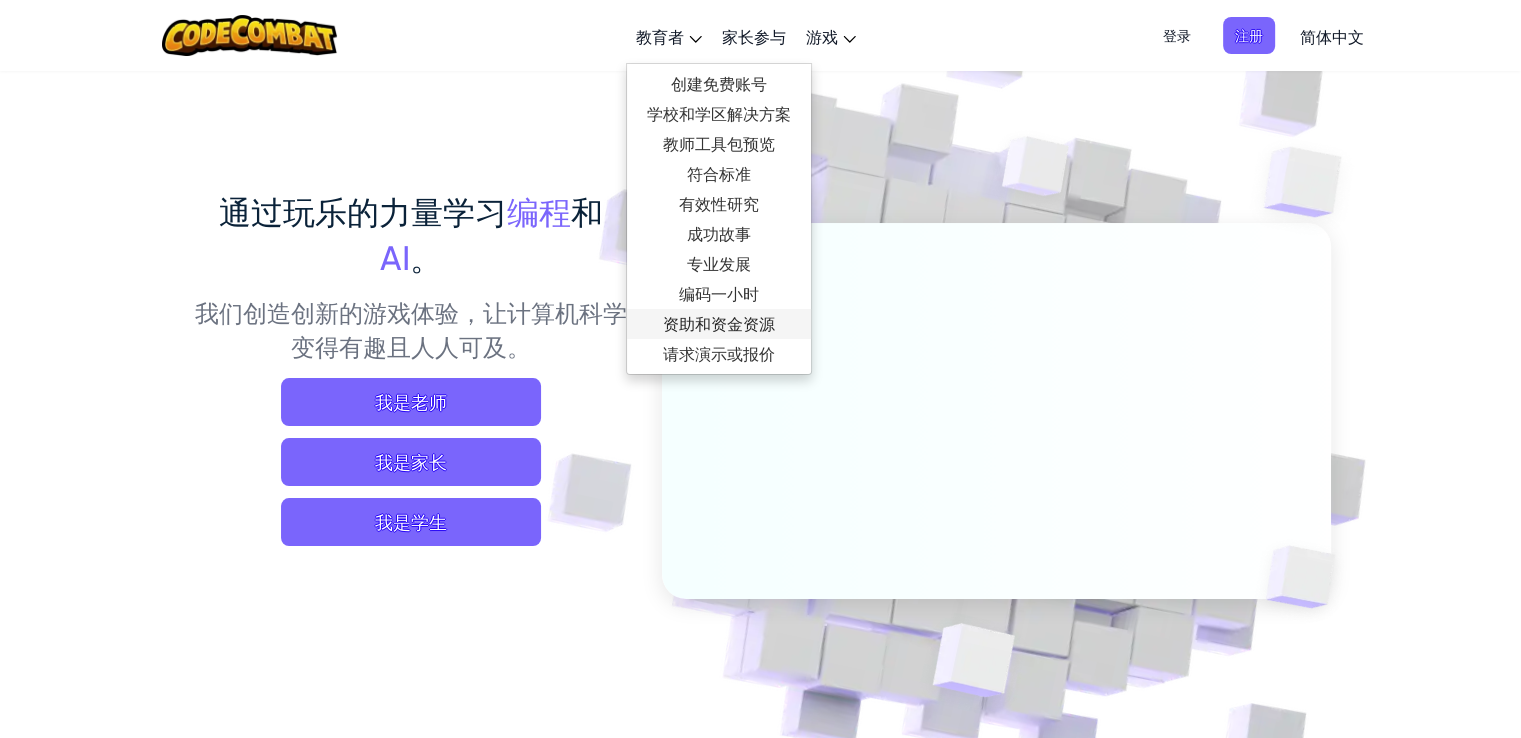 scroll, scrollTop: 100, scrollLeft: 0, axis: vertical 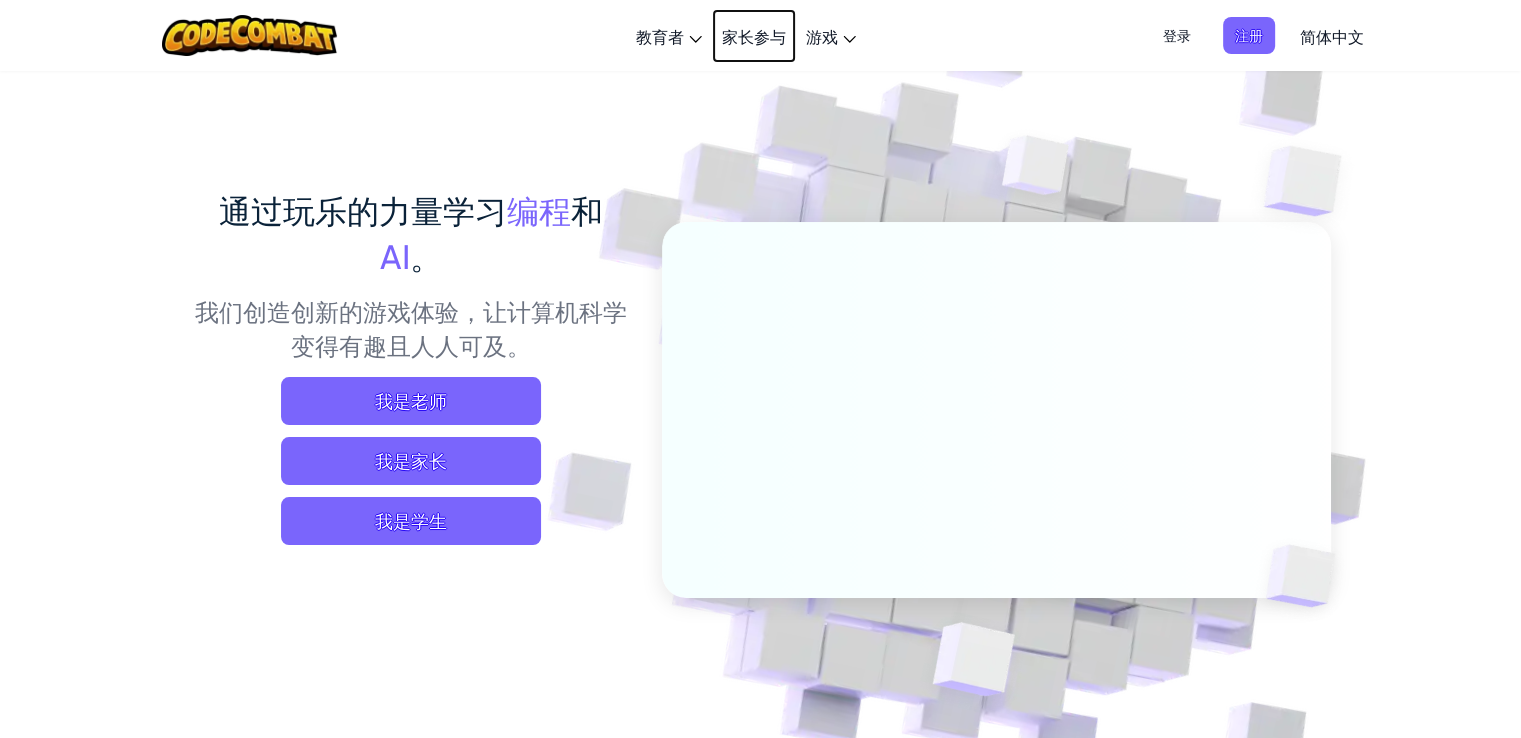 click on "家长参与" at bounding box center [754, 36] 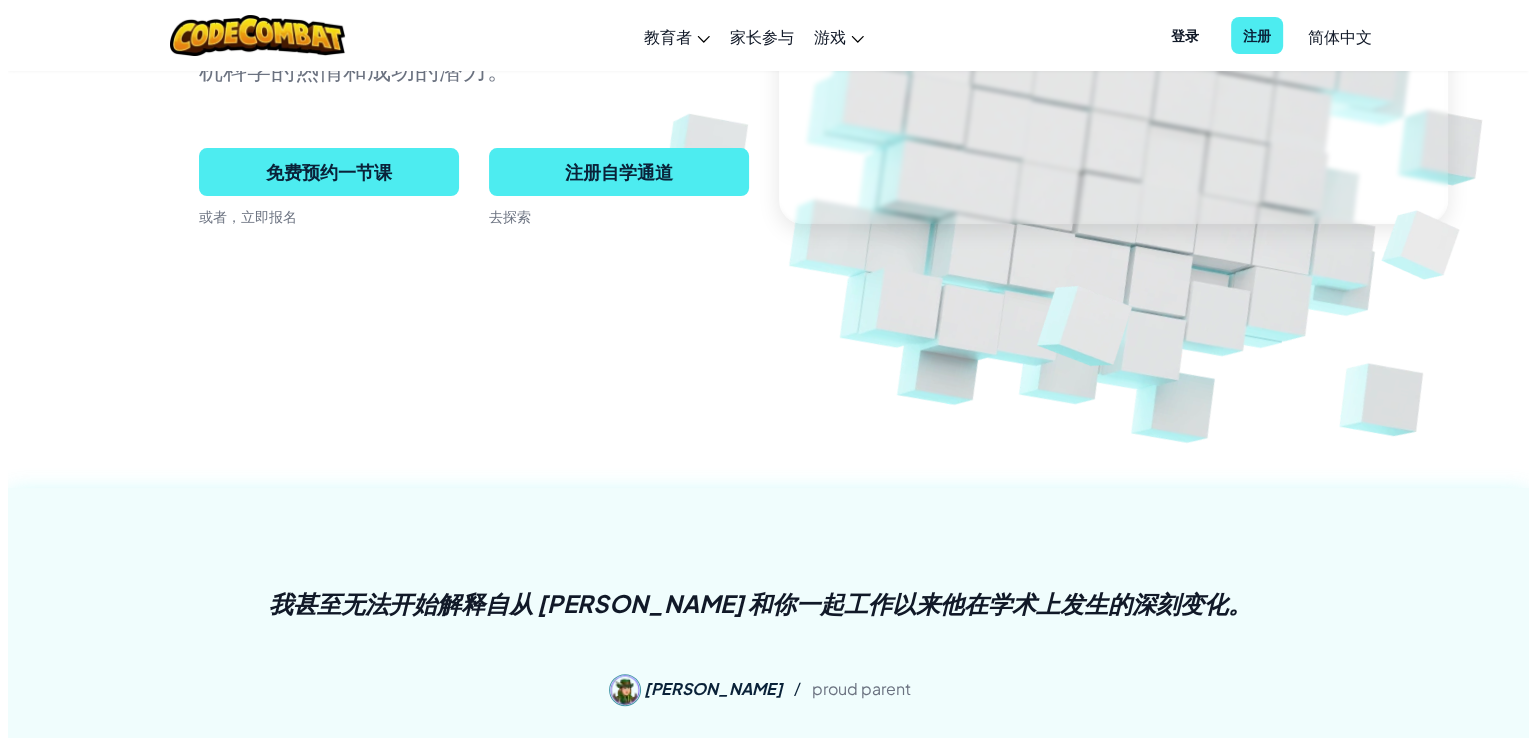 scroll, scrollTop: 100, scrollLeft: 0, axis: vertical 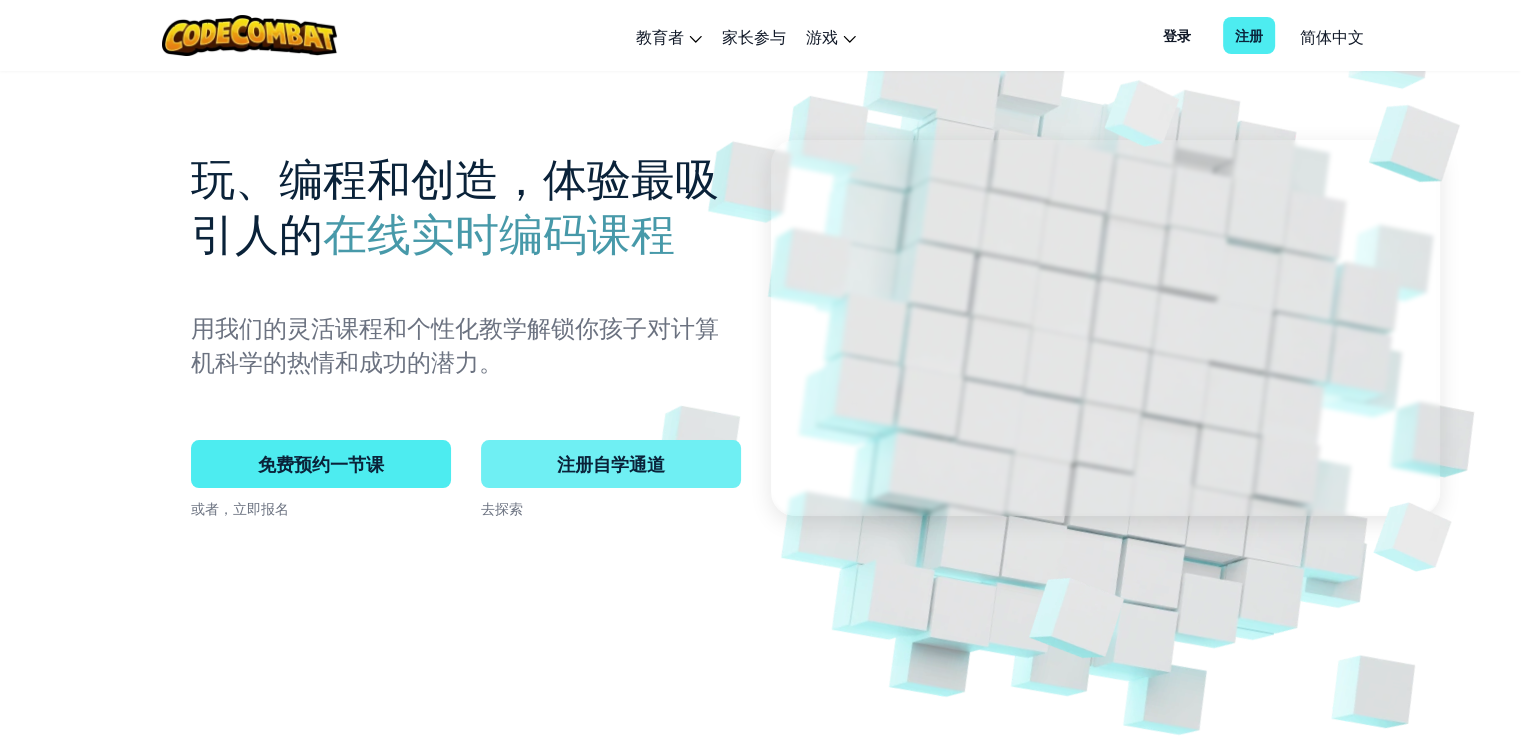 click on "注册自学通道" at bounding box center (611, 464) 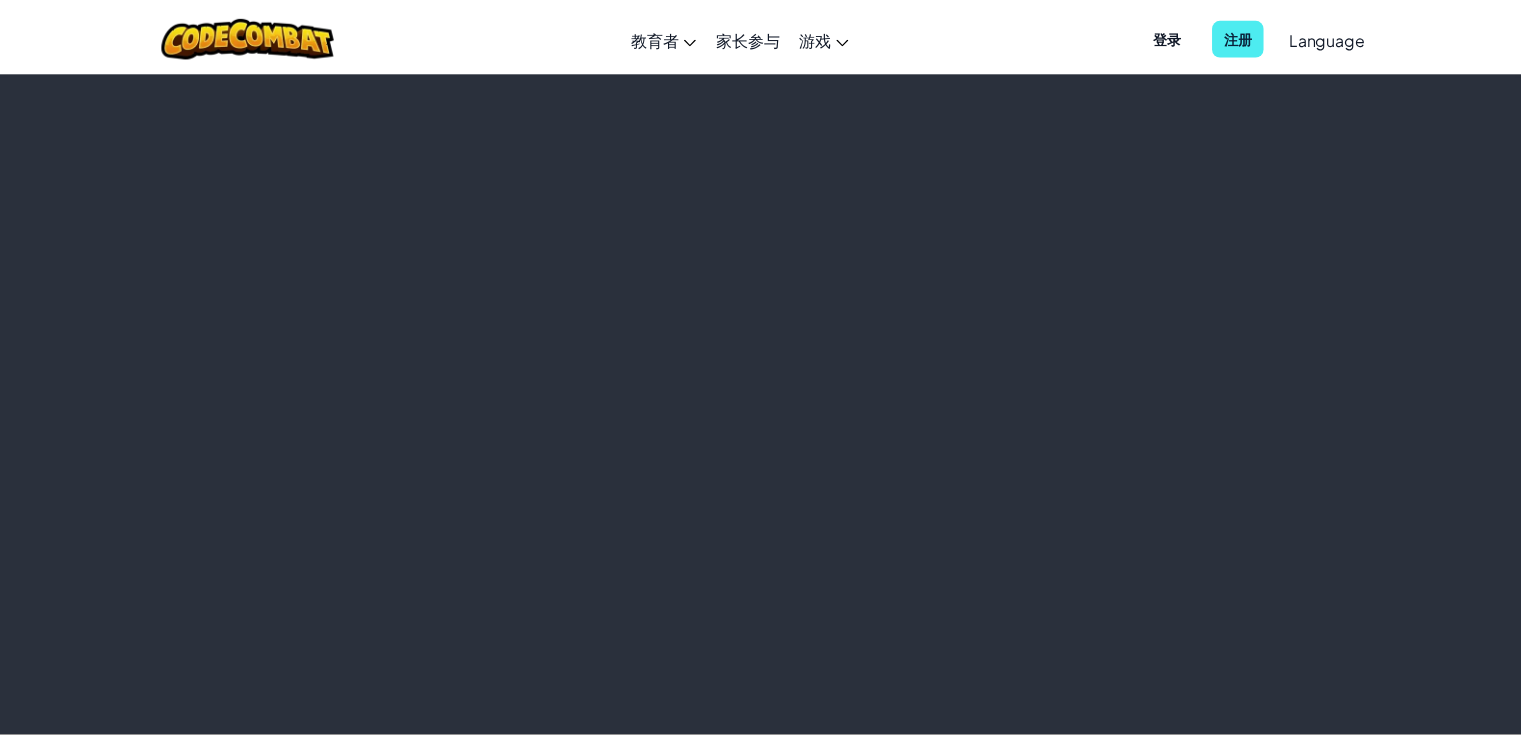 scroll, scrollTop: 0, scrollLeft: 0, axis: both 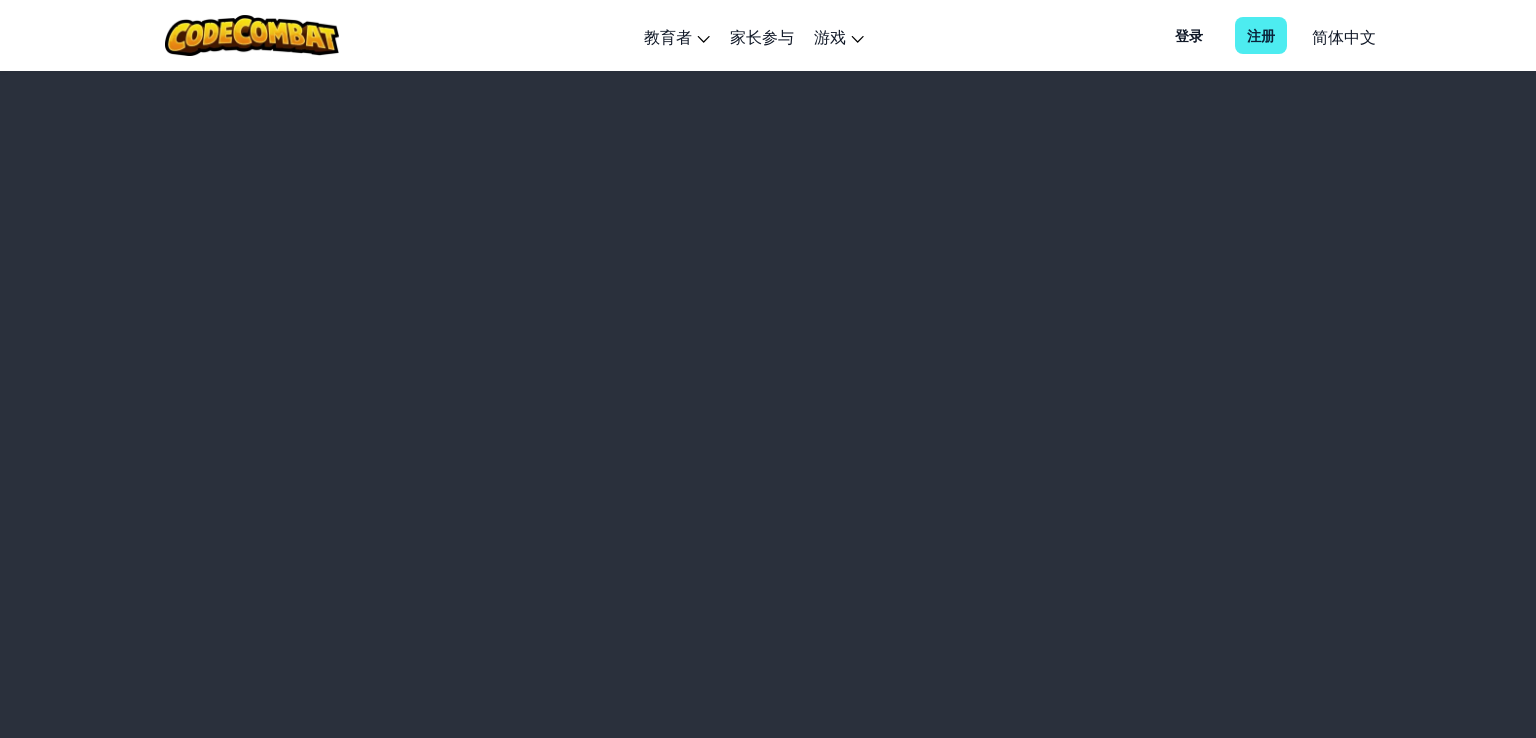 click on "登录" at bounding box center [1189, 35] 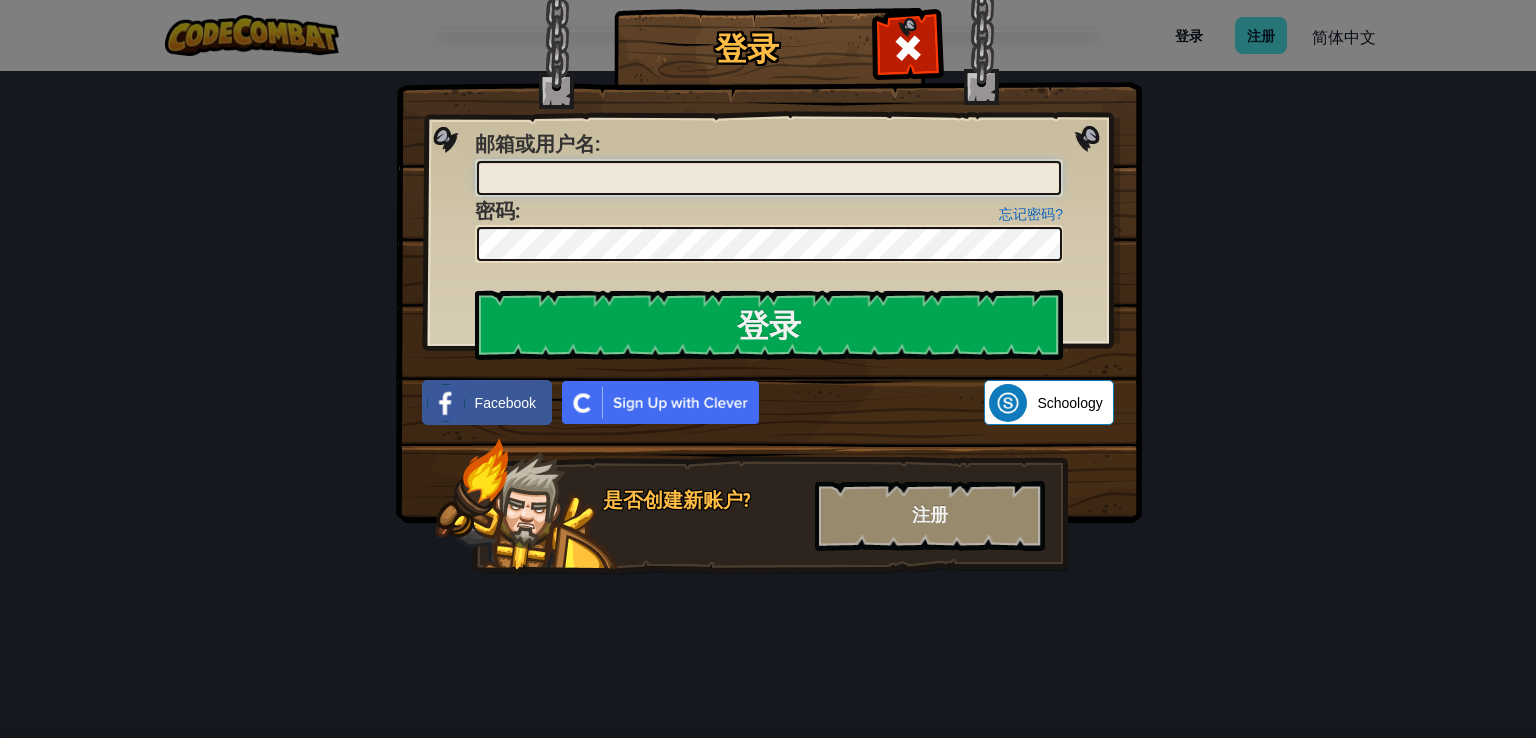 type on "[EMAIL_ADDRESS][DOMAIN_NAME]" 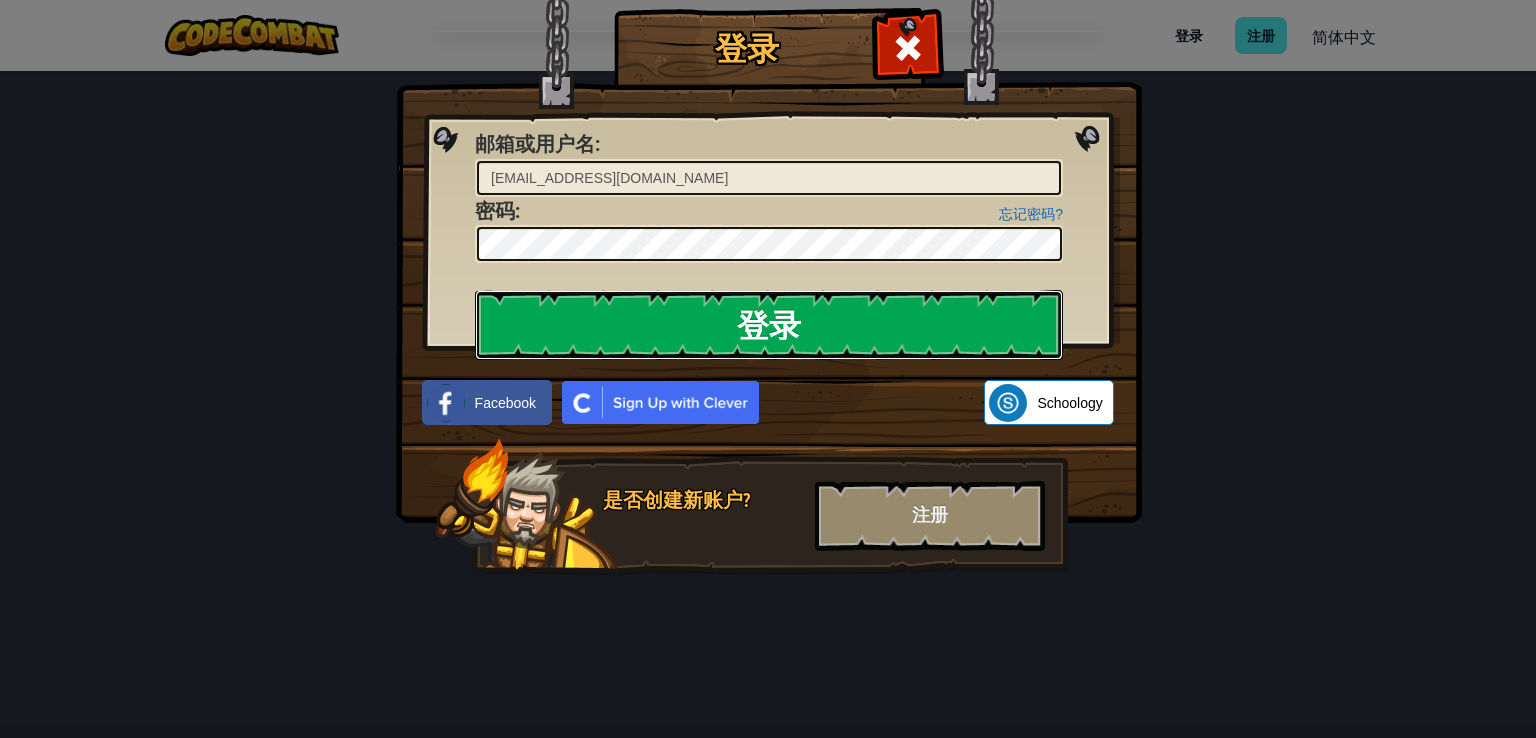 click on "登录" at bounding box center [769, 325] 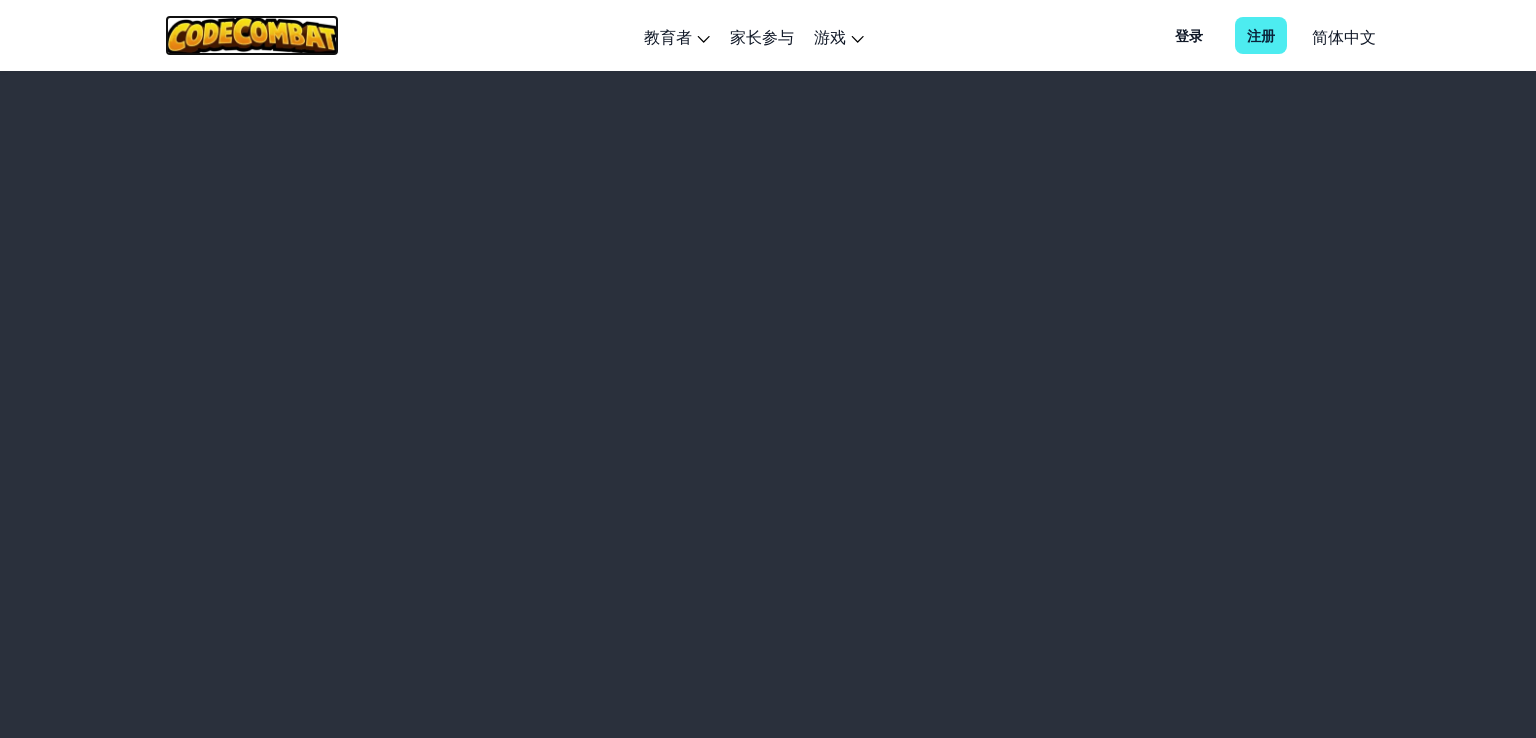 click at bounding box center [252, 35] 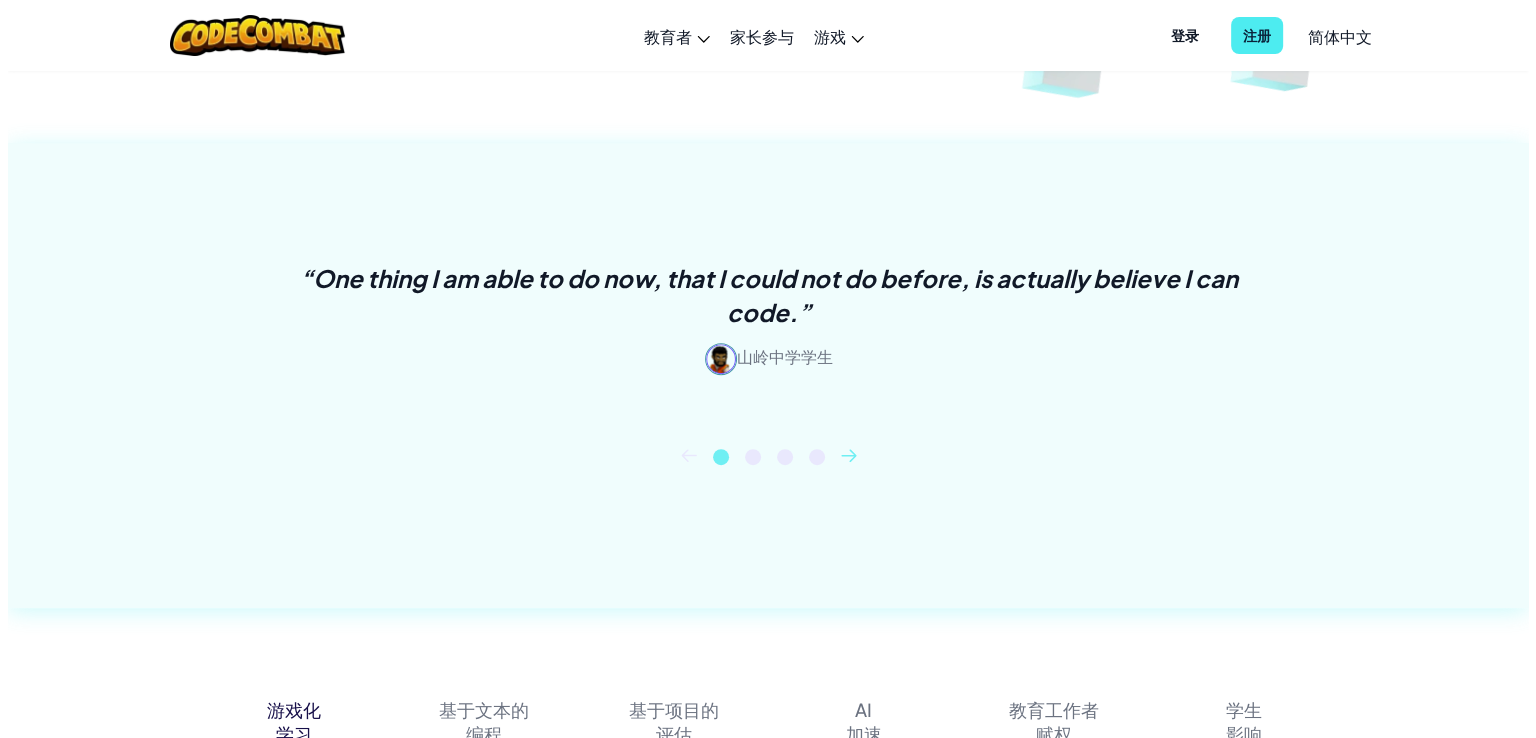 scroll, scrollTop: 900, scrollLeft: 0, axis: vertical 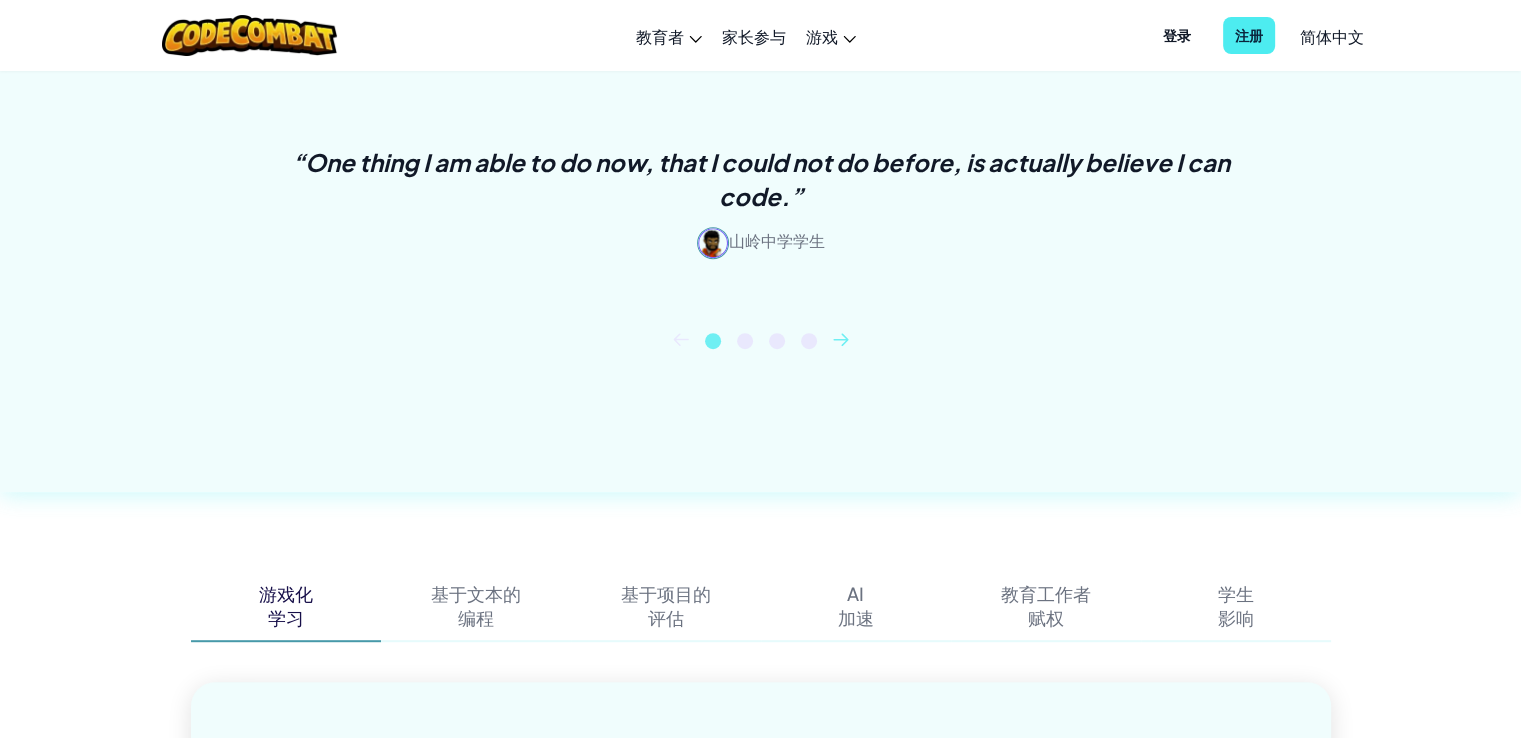 click on "“One thing I am able to do now, that I could not do before, is actually believe I can code.”" at bounding box center [761, 179] 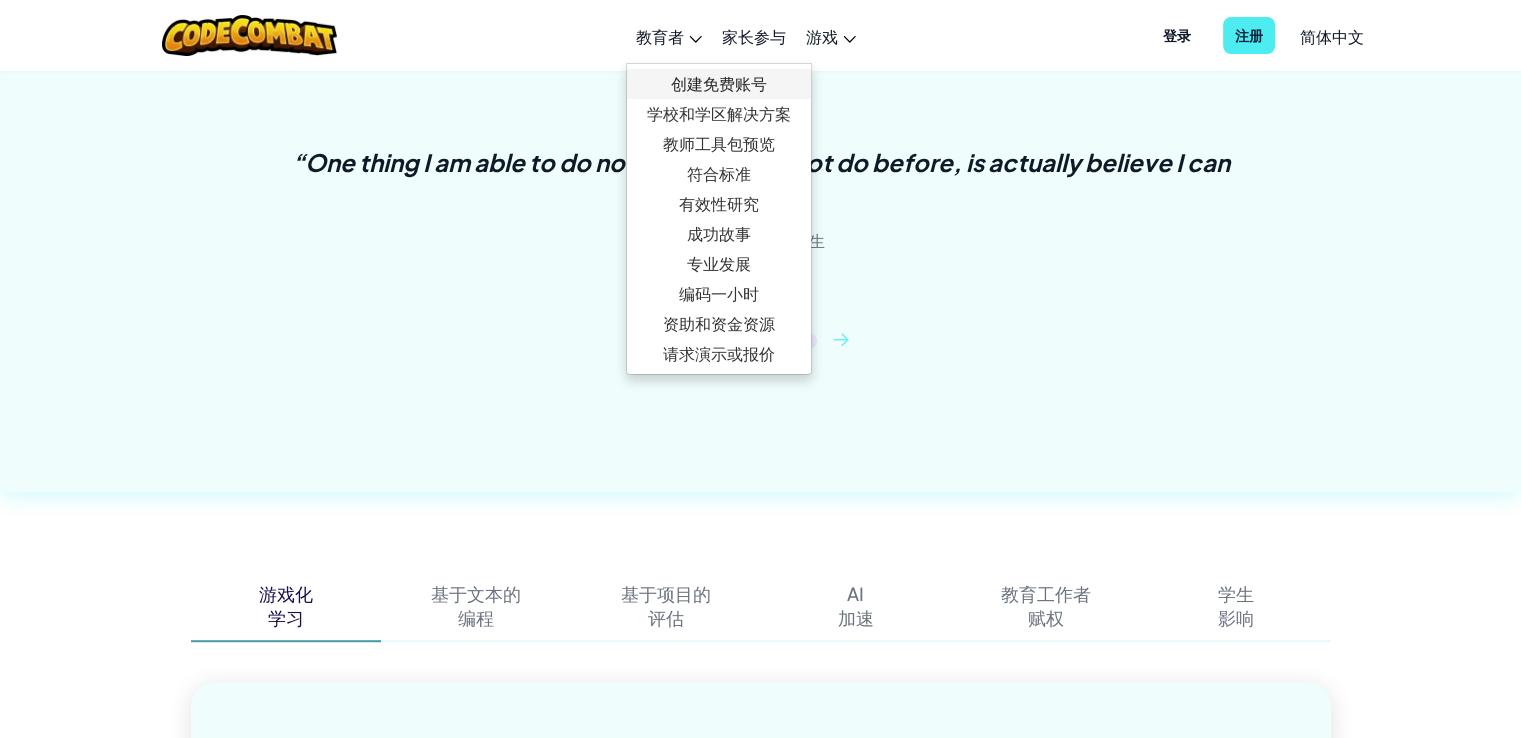 click on "创建免费账号" at bounding box center [719, 84] 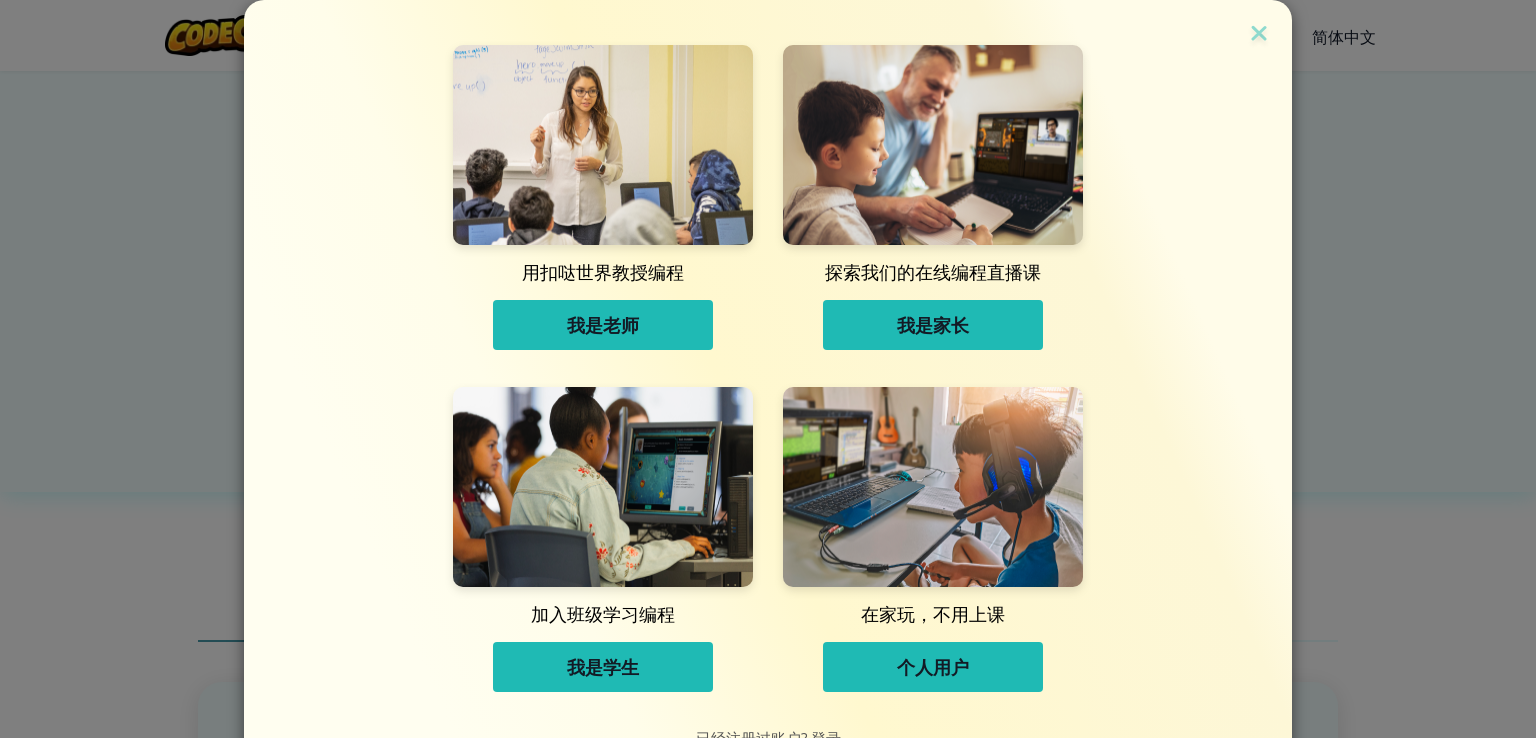click on "个人用户" at bounding box center [933, 667] 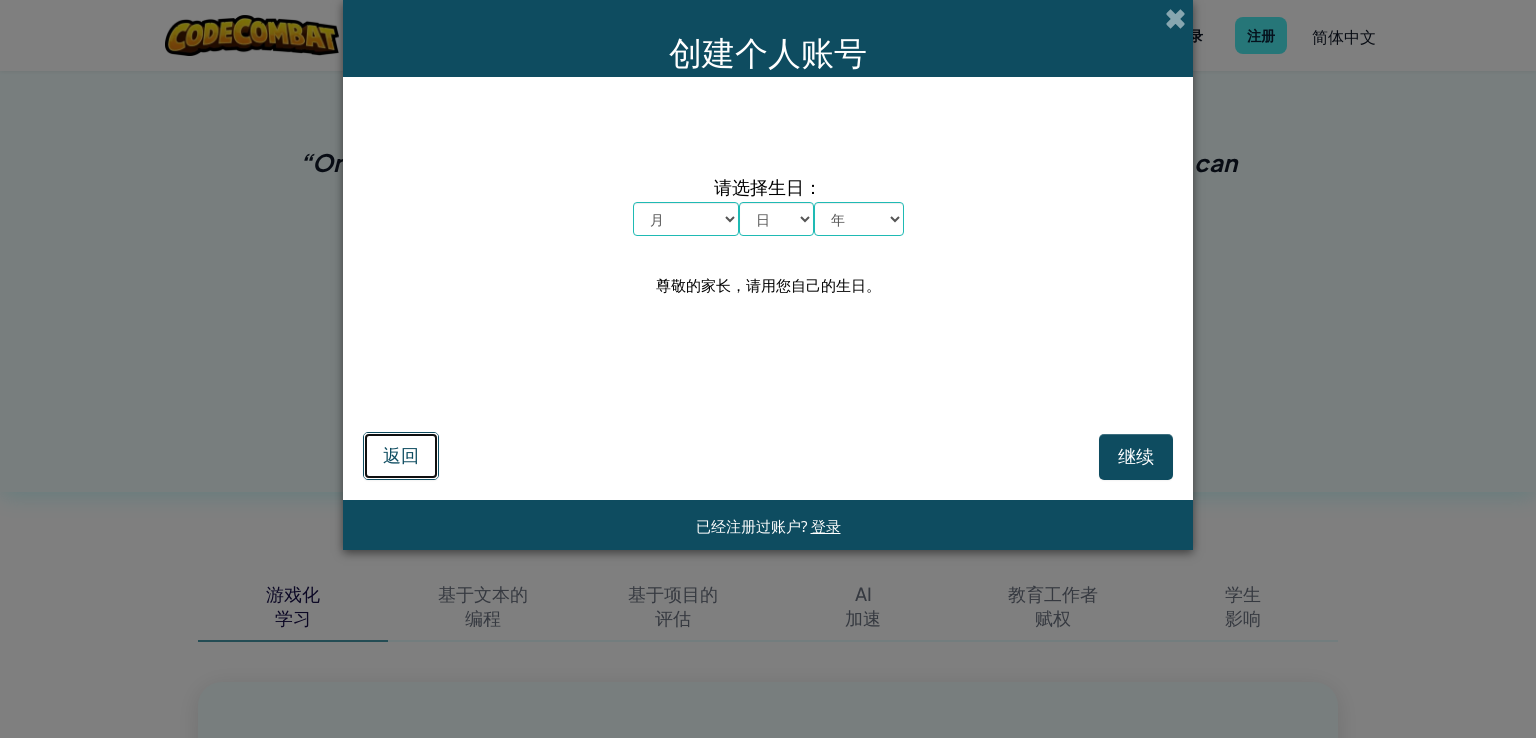 click on "返回" at bounding box center [401, 455] 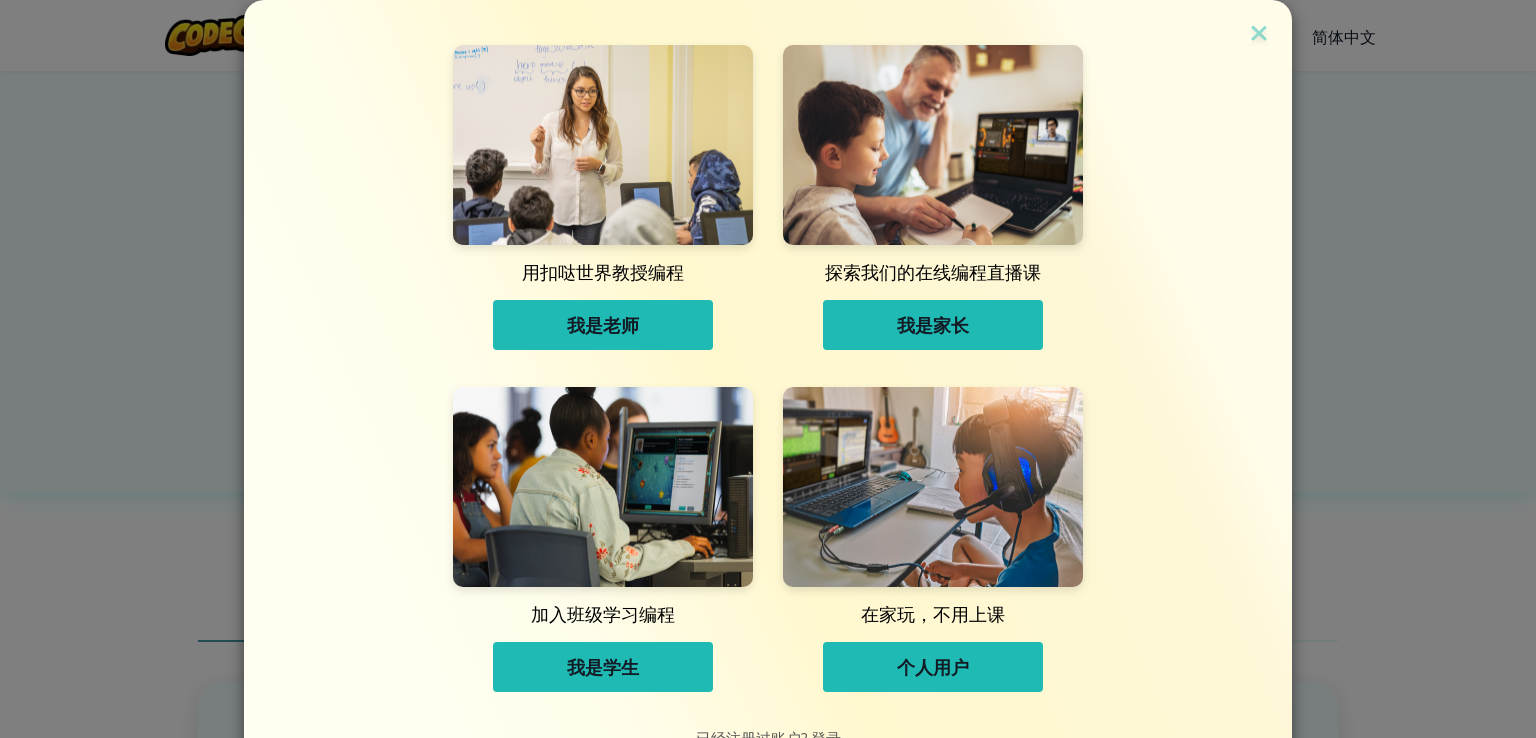 click on "个人用户" at bounding box center (933, 667) 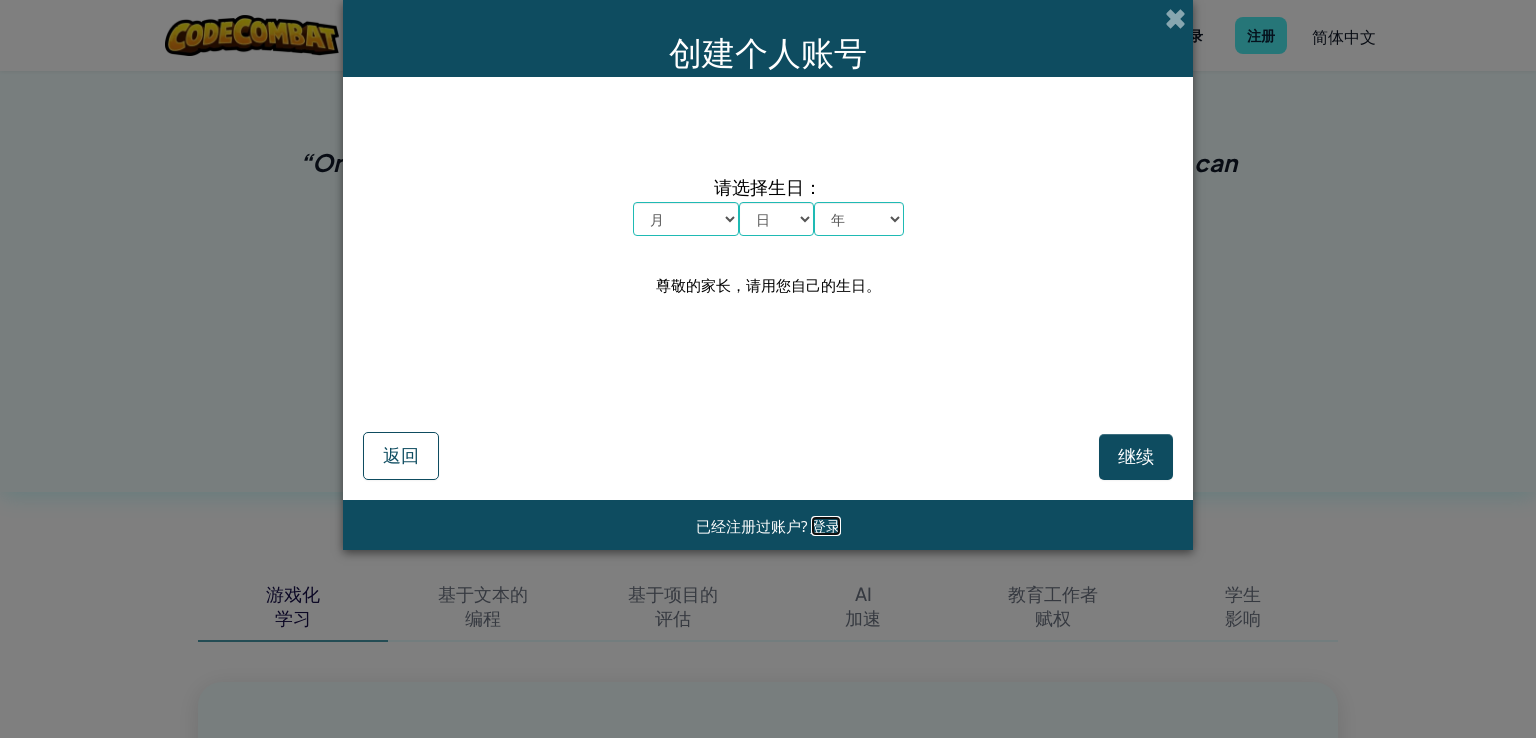 click on "登录" at bounding box center (826, 526) 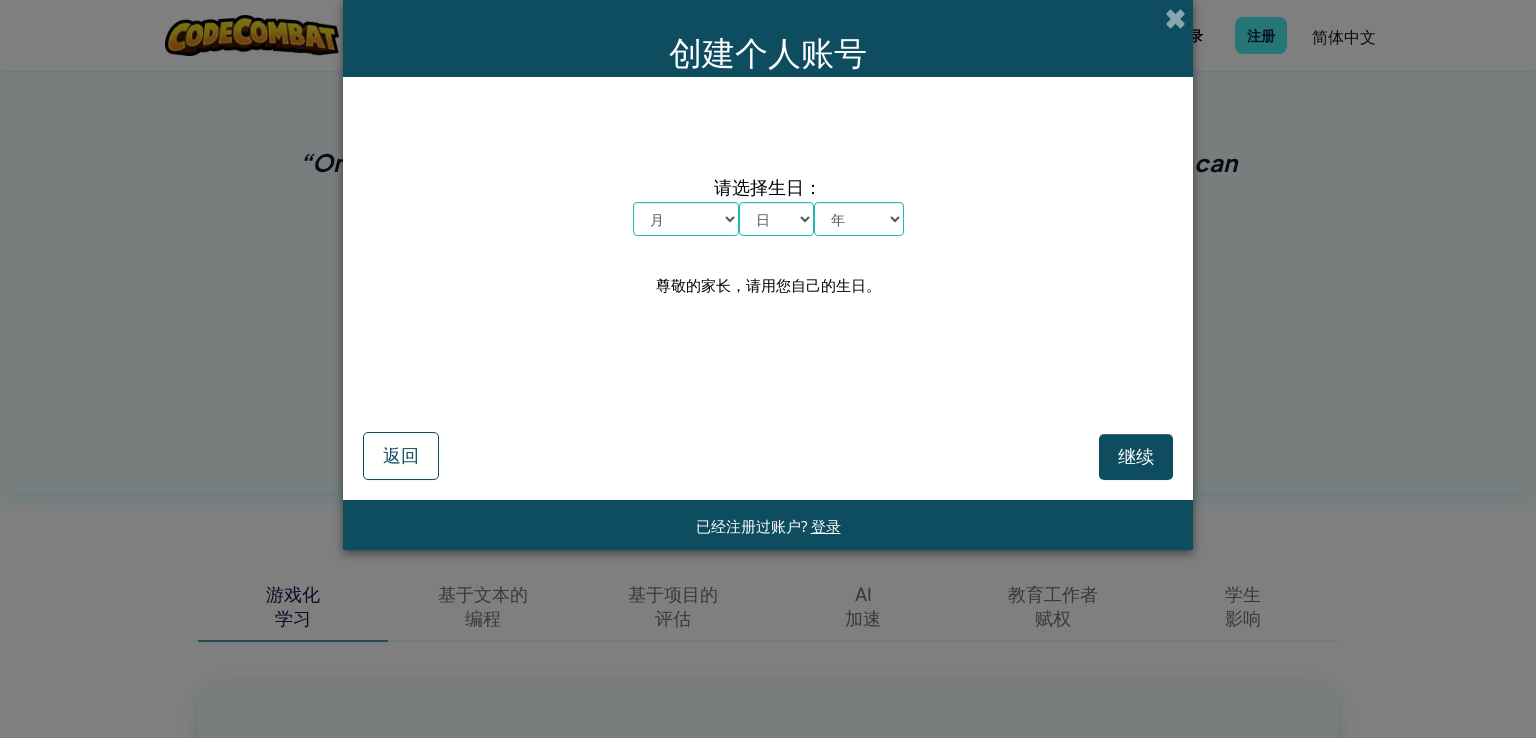 scroll, scrollTop: 0, scrollLeft: 0, axis: both 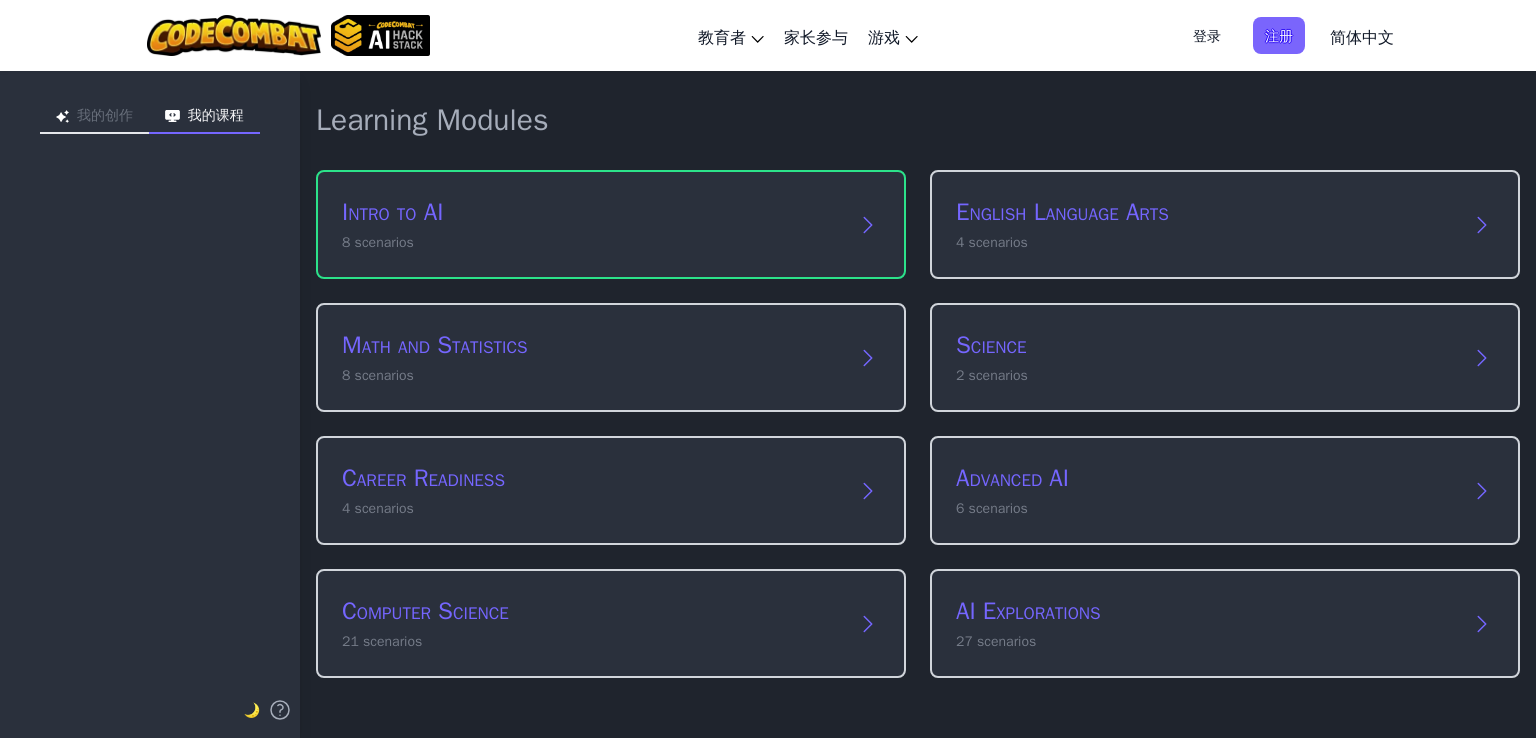 click on "我的创作" at bounding box center (94, 118) 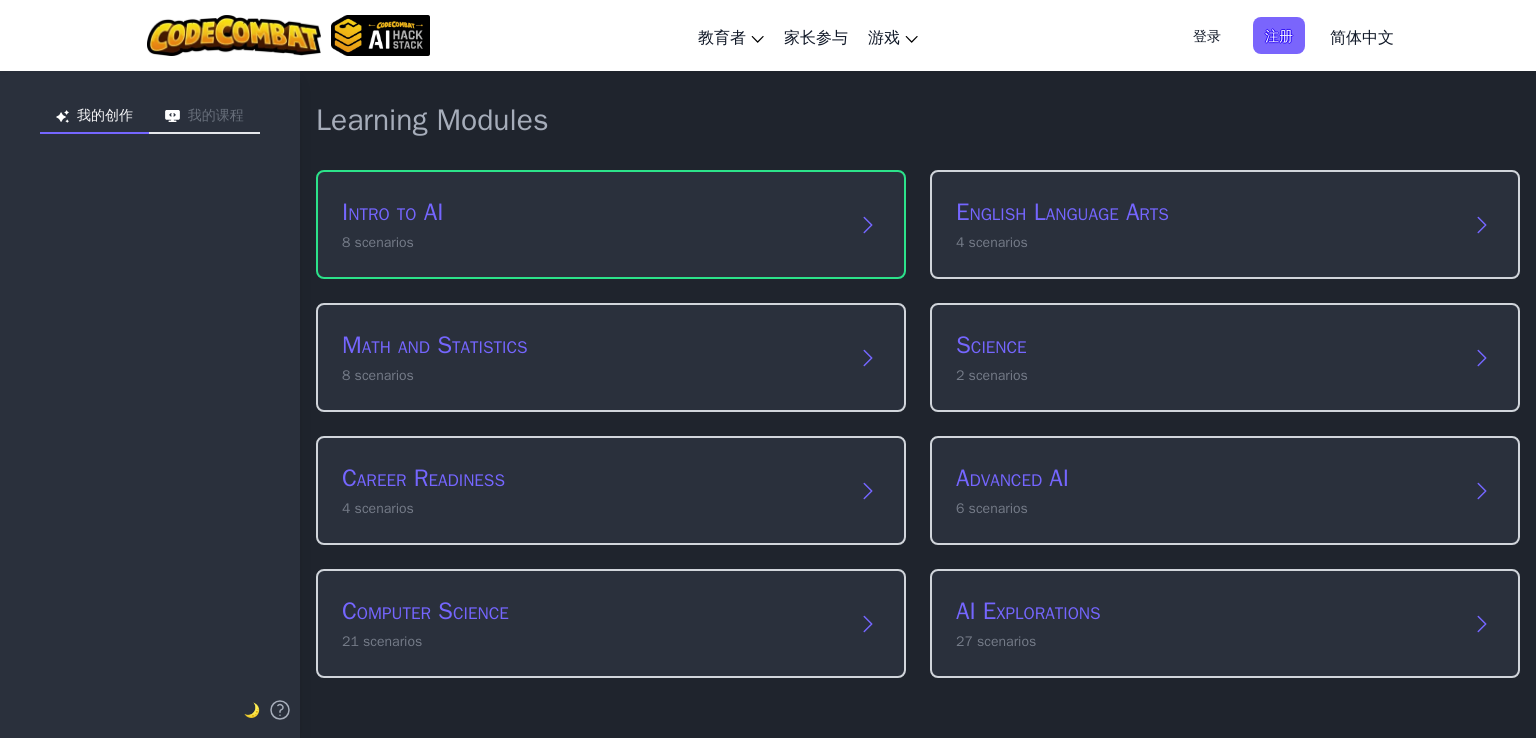click at bounding box center [172, 116] 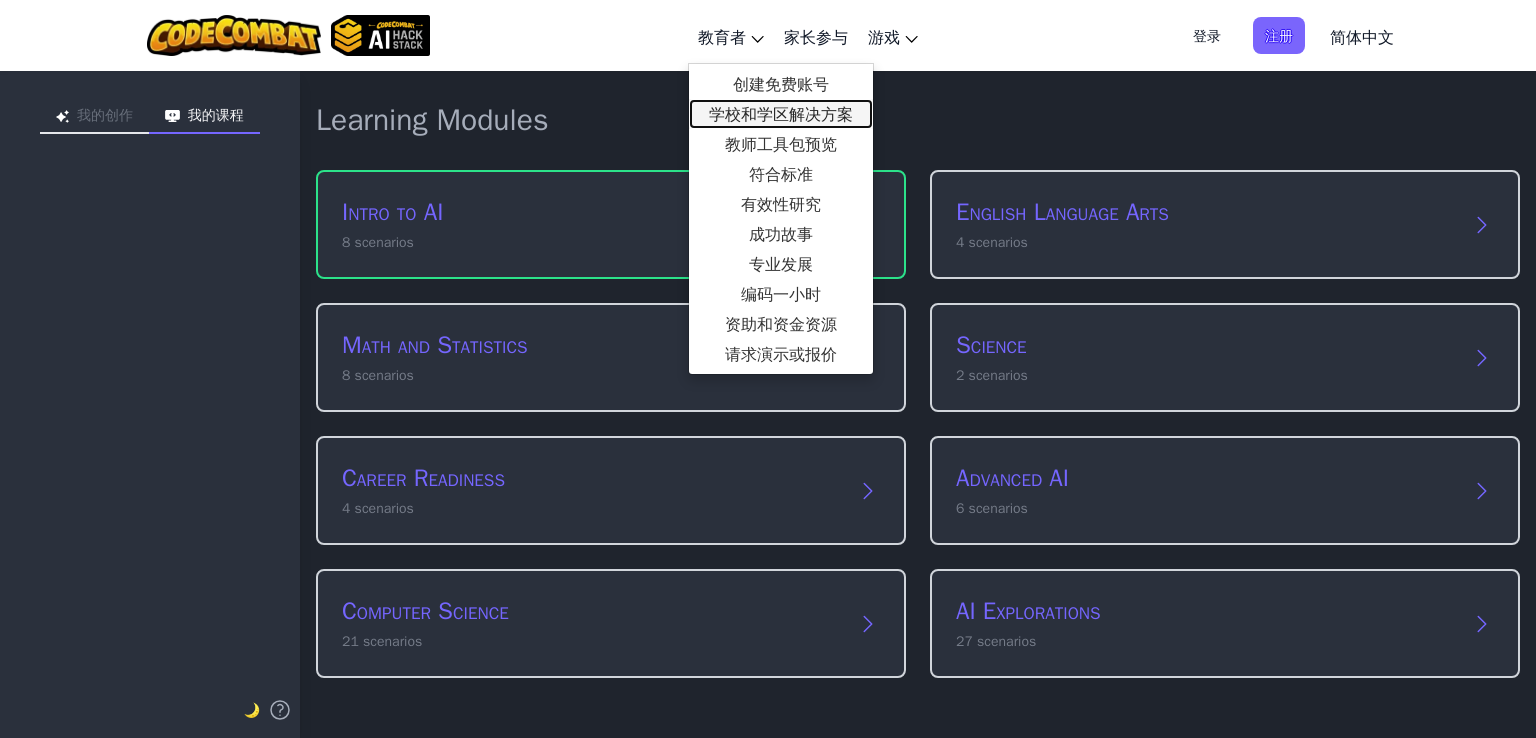 click on "学校和学区解决方案" at bounding box center [781, 114] 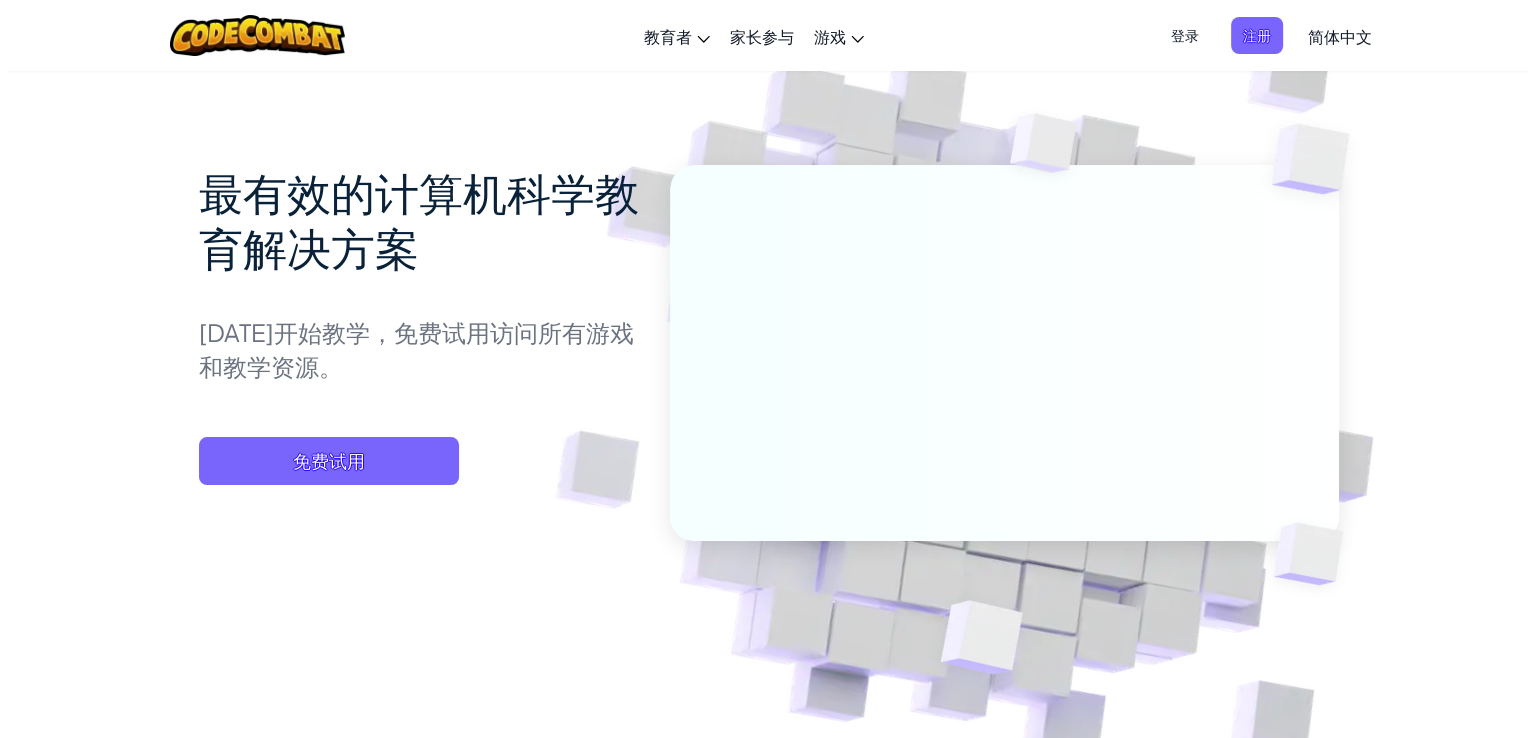 scroll, scrollTop: 400, scrollLeft: 0, axis: vertical 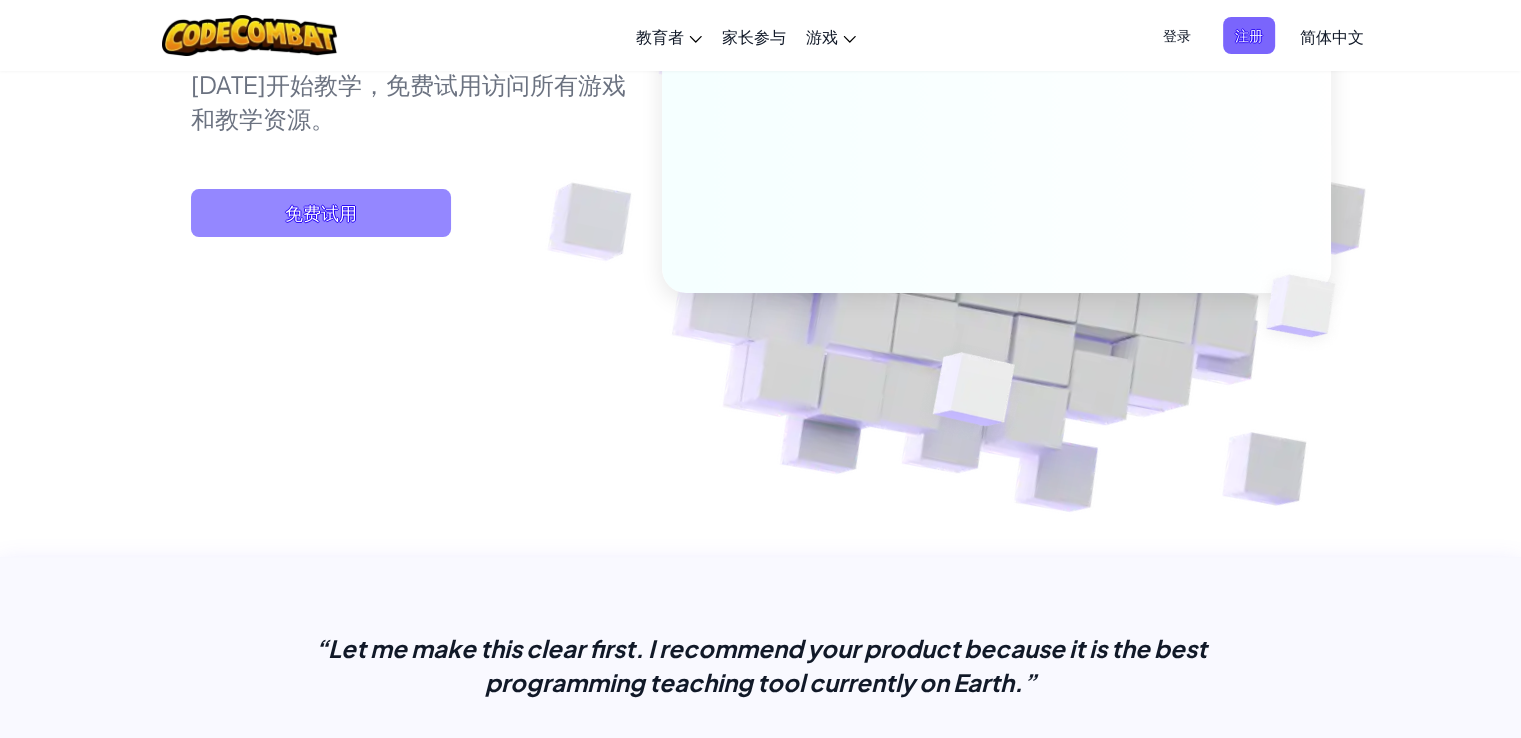 click on "免费试用" at bounding box center [321, 213] 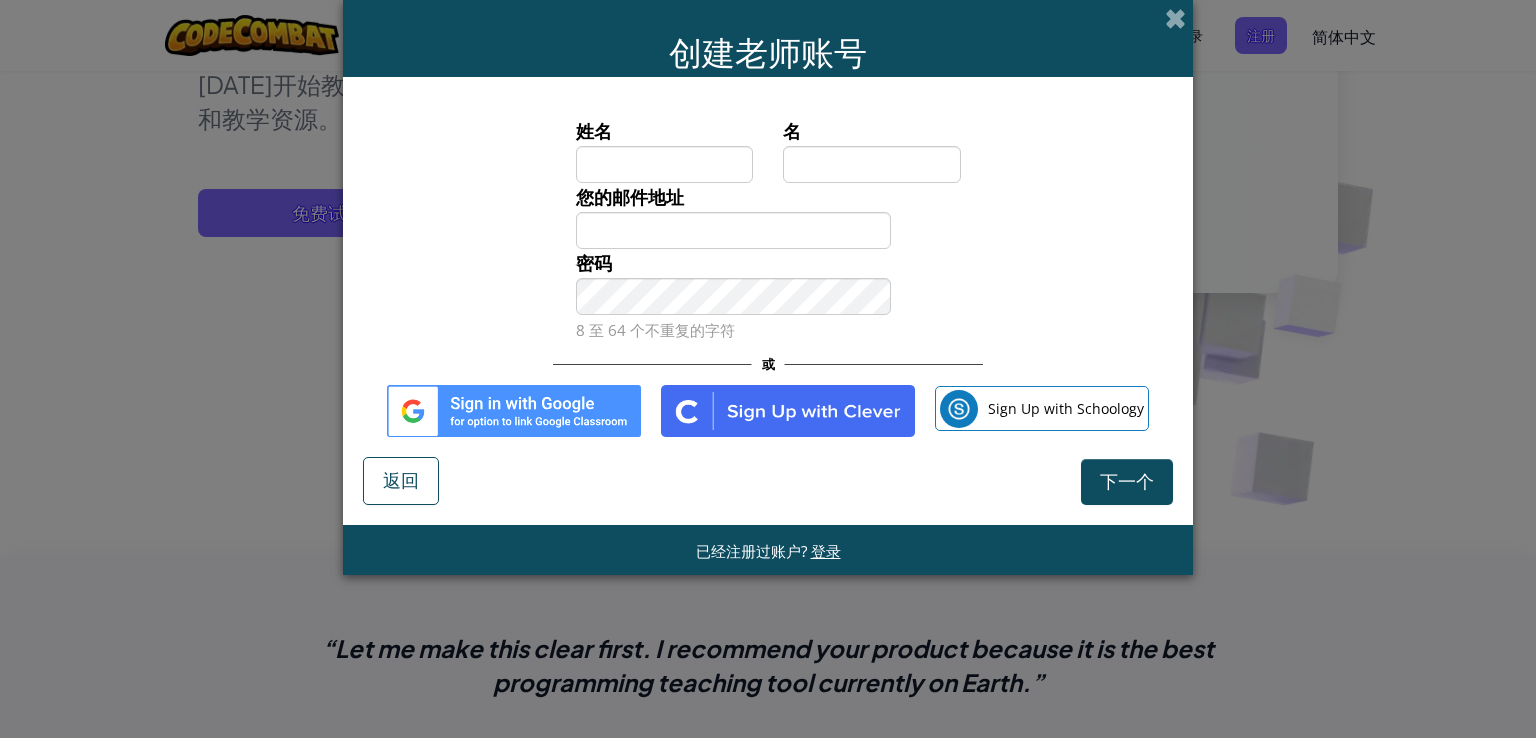 click at bounding box center [514, 411] 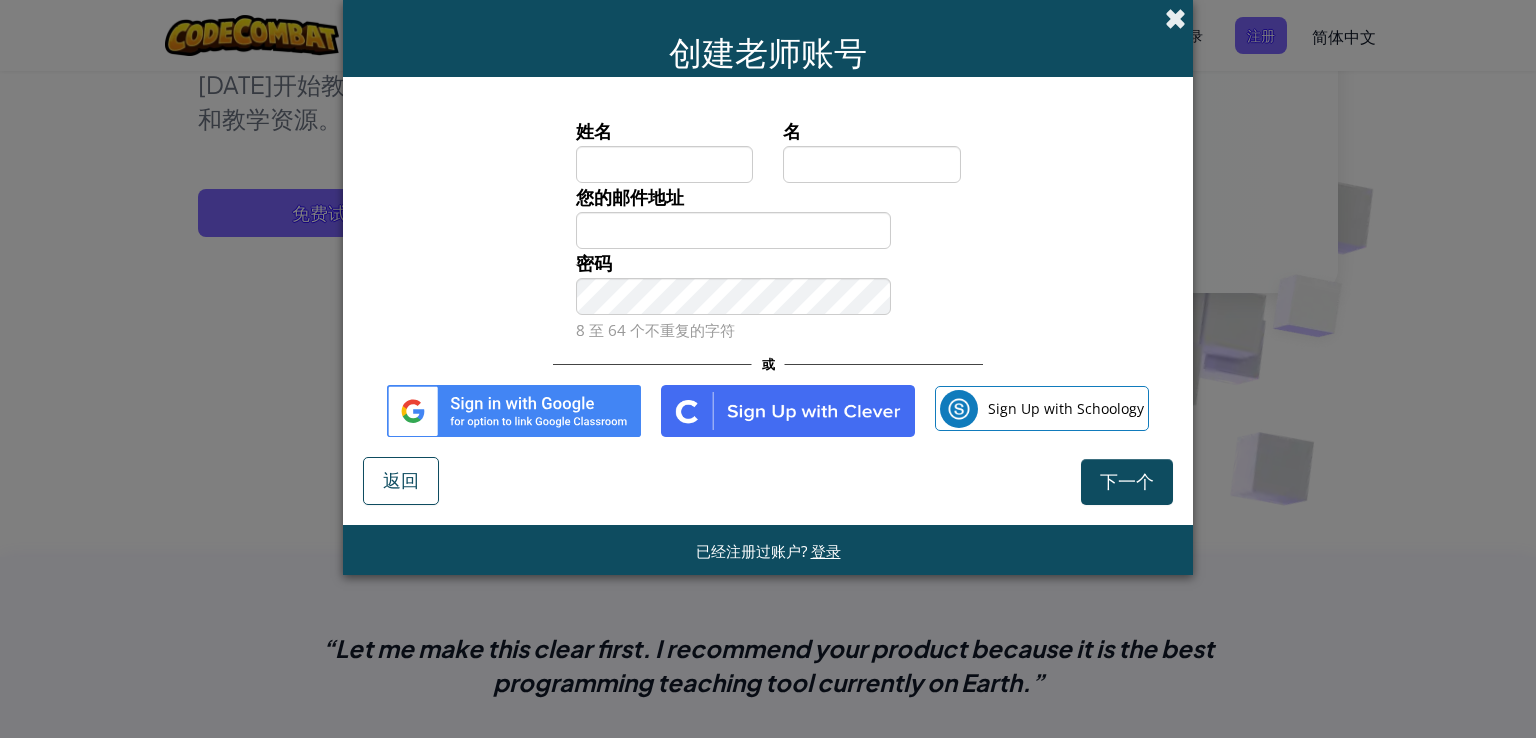 click at bounding box center (1175, 18) 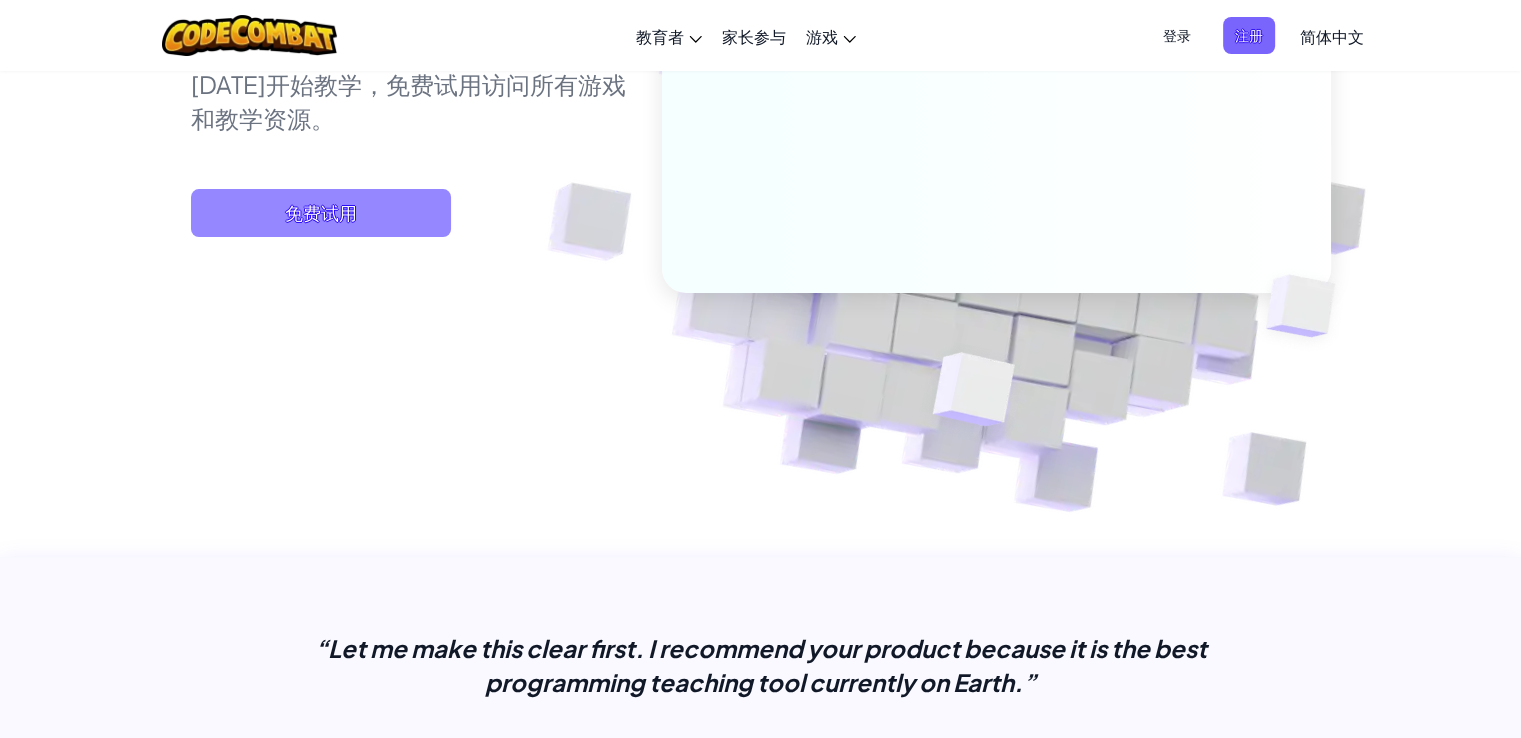 click on "免费试用" at bounding box center [321, 213] 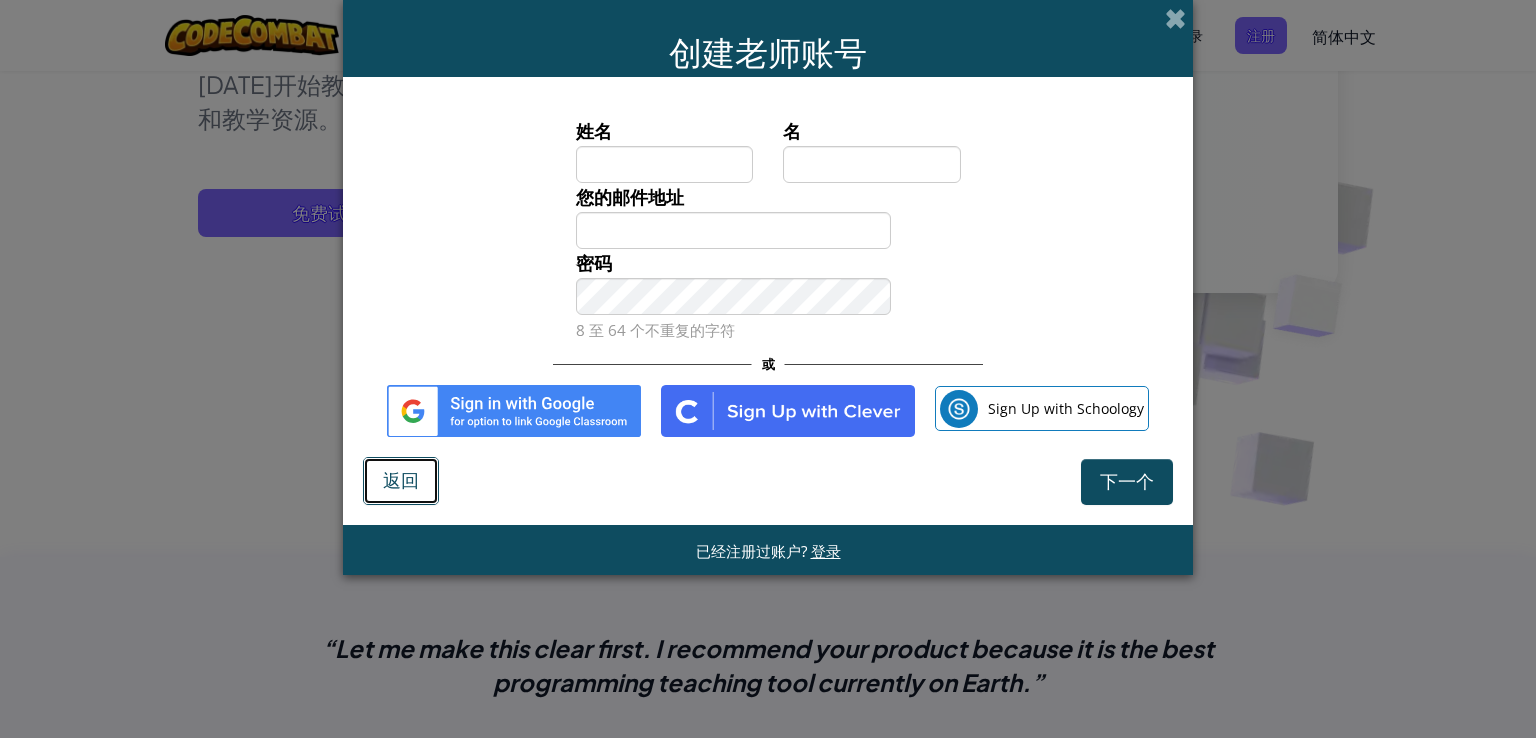 click on "返回" at bounding box center [401, 480] 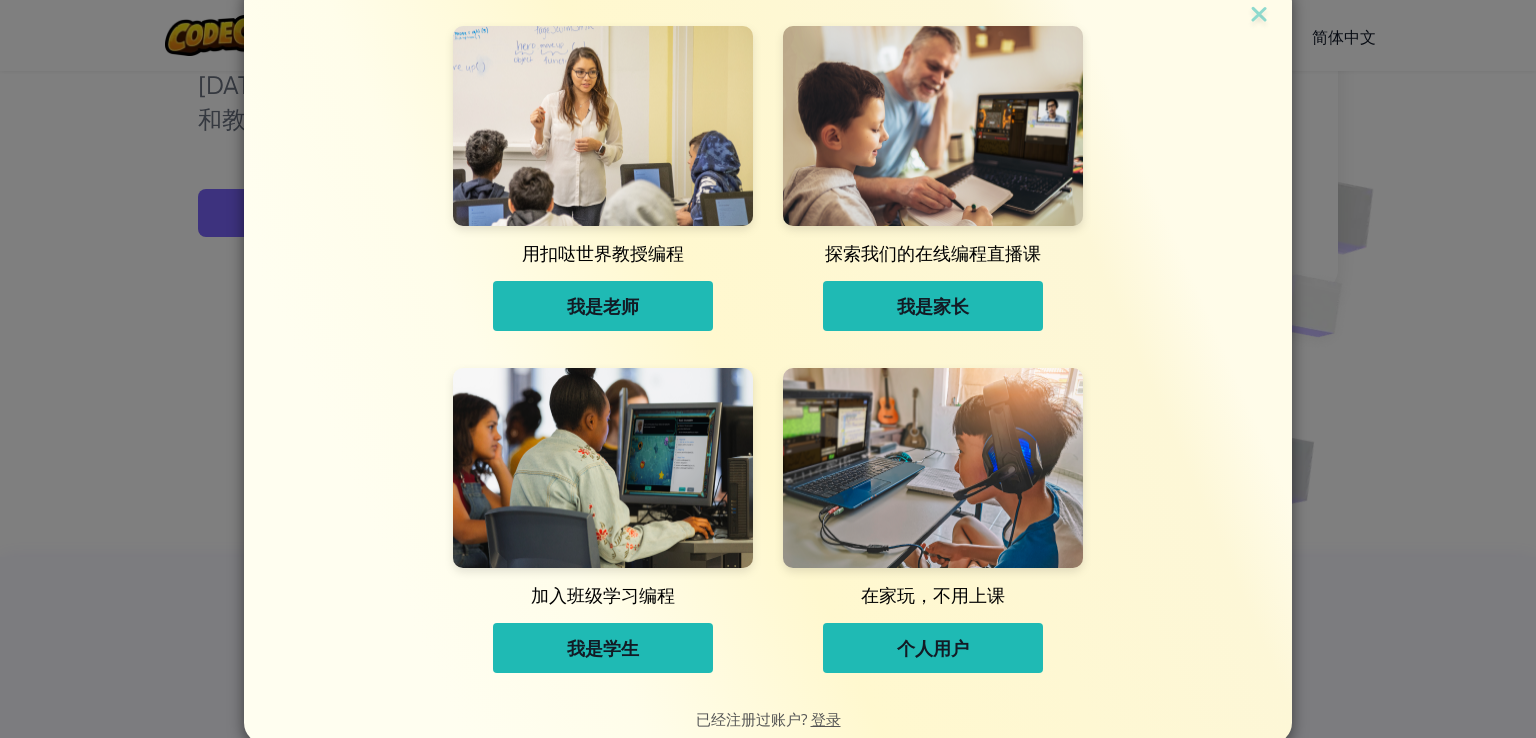 scroll, scrollTop: 0, scrollLeft: 0, axis: both 